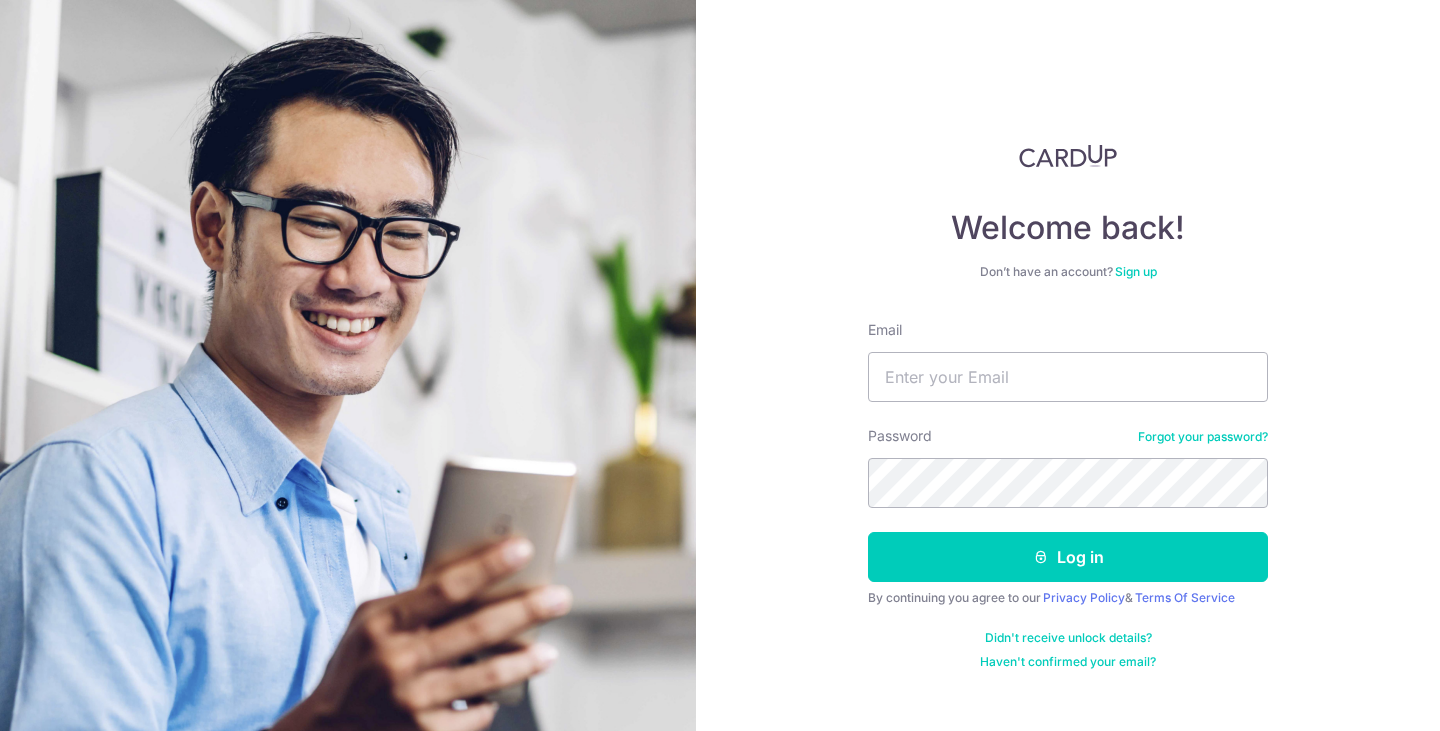 scroll, scrollTop: 0, scrollLeft: 0, axis: both 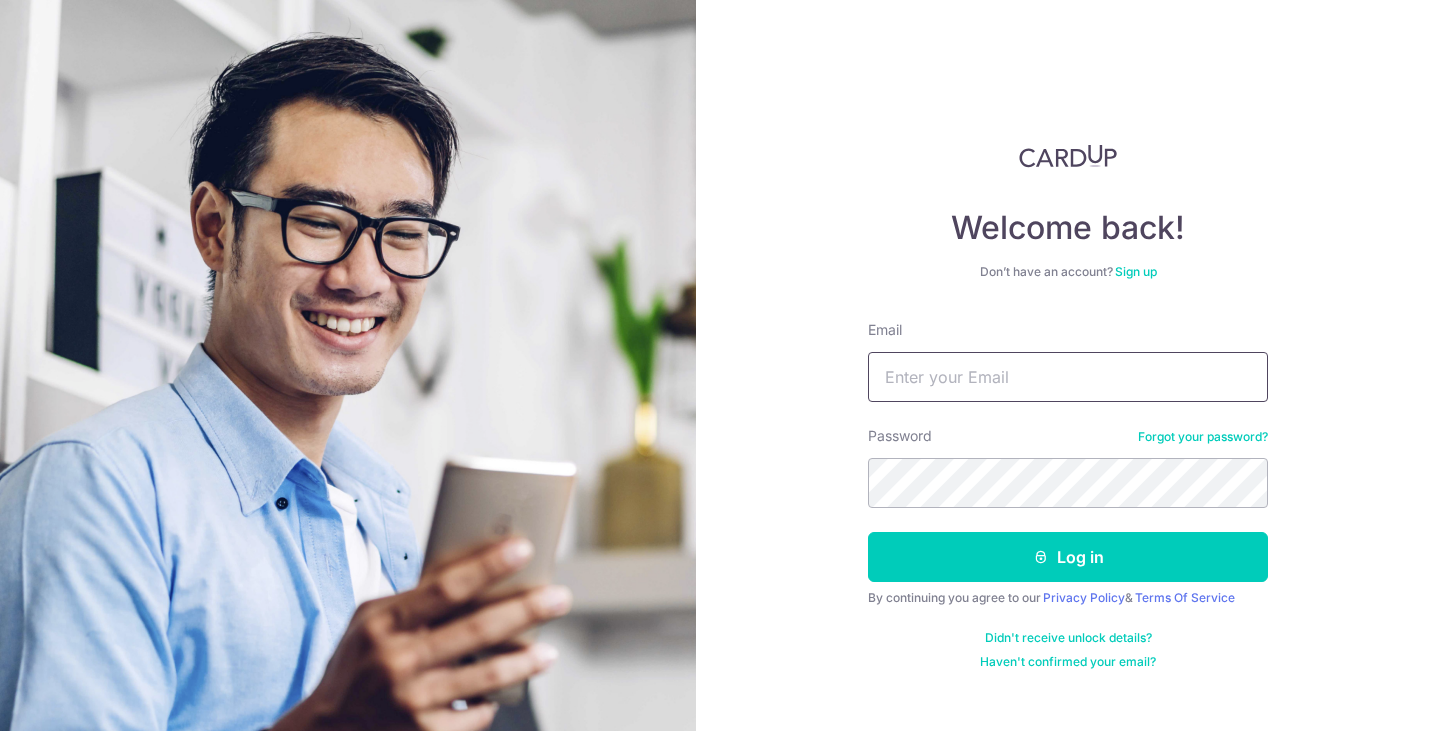 click on "Email" at bounding box center (1068, 377) 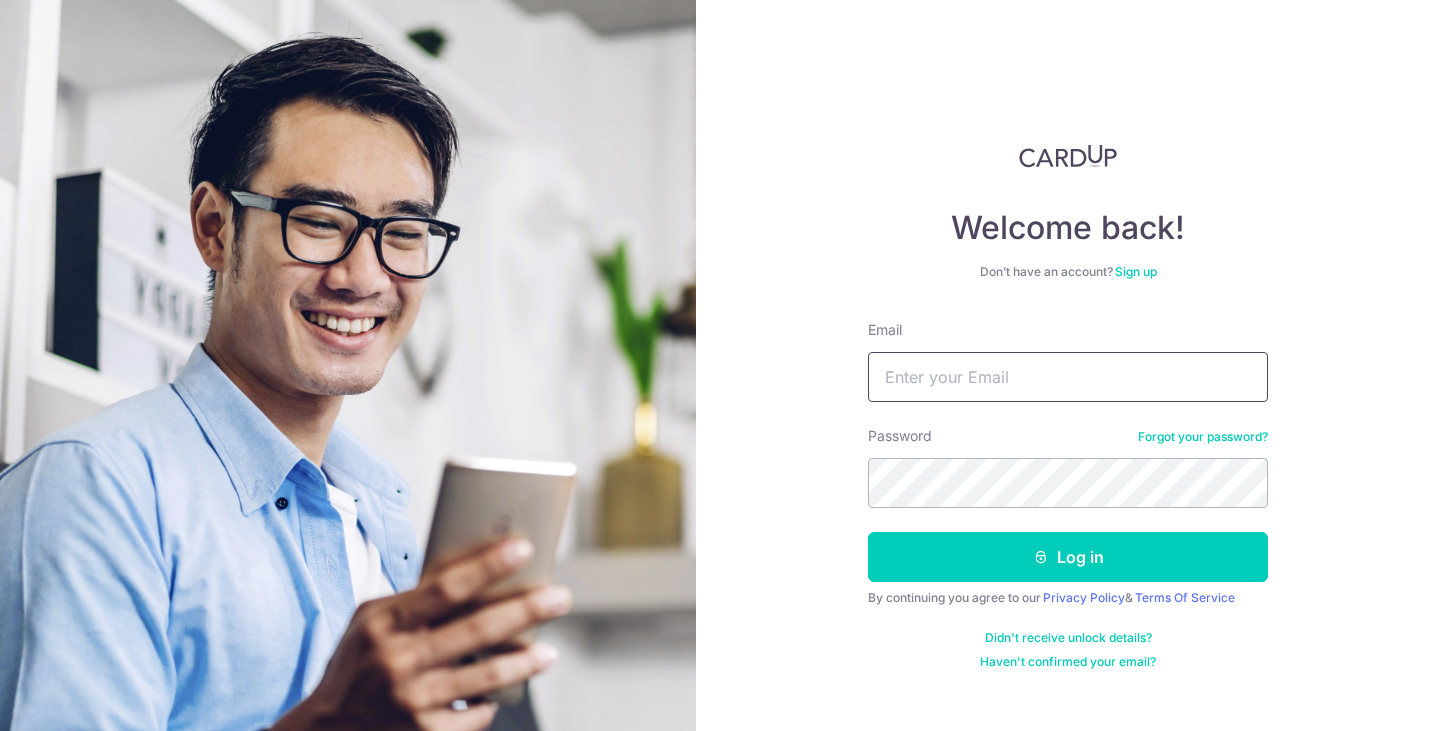 click on "Email" at bounding box center [1068, 377] 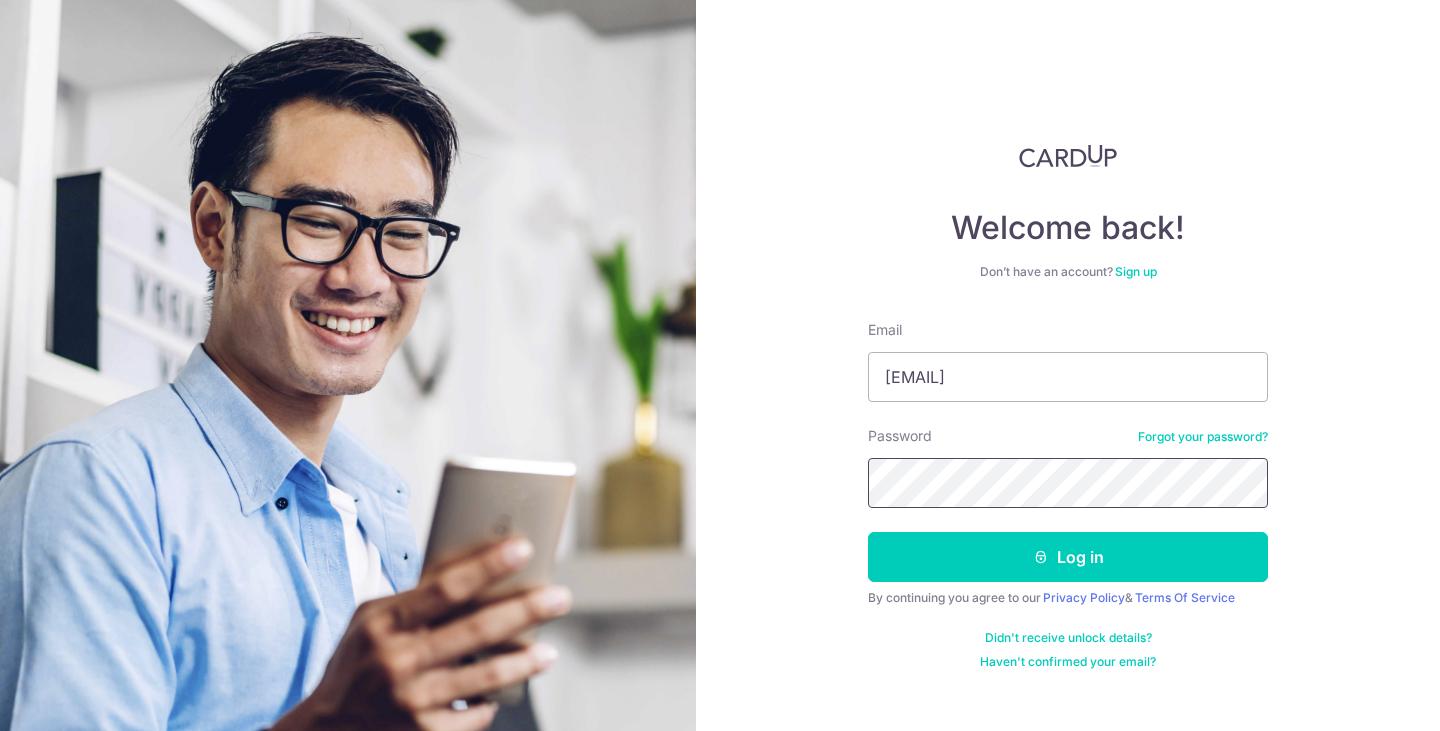 click on "Log in" at bounding box center (1068, 557) 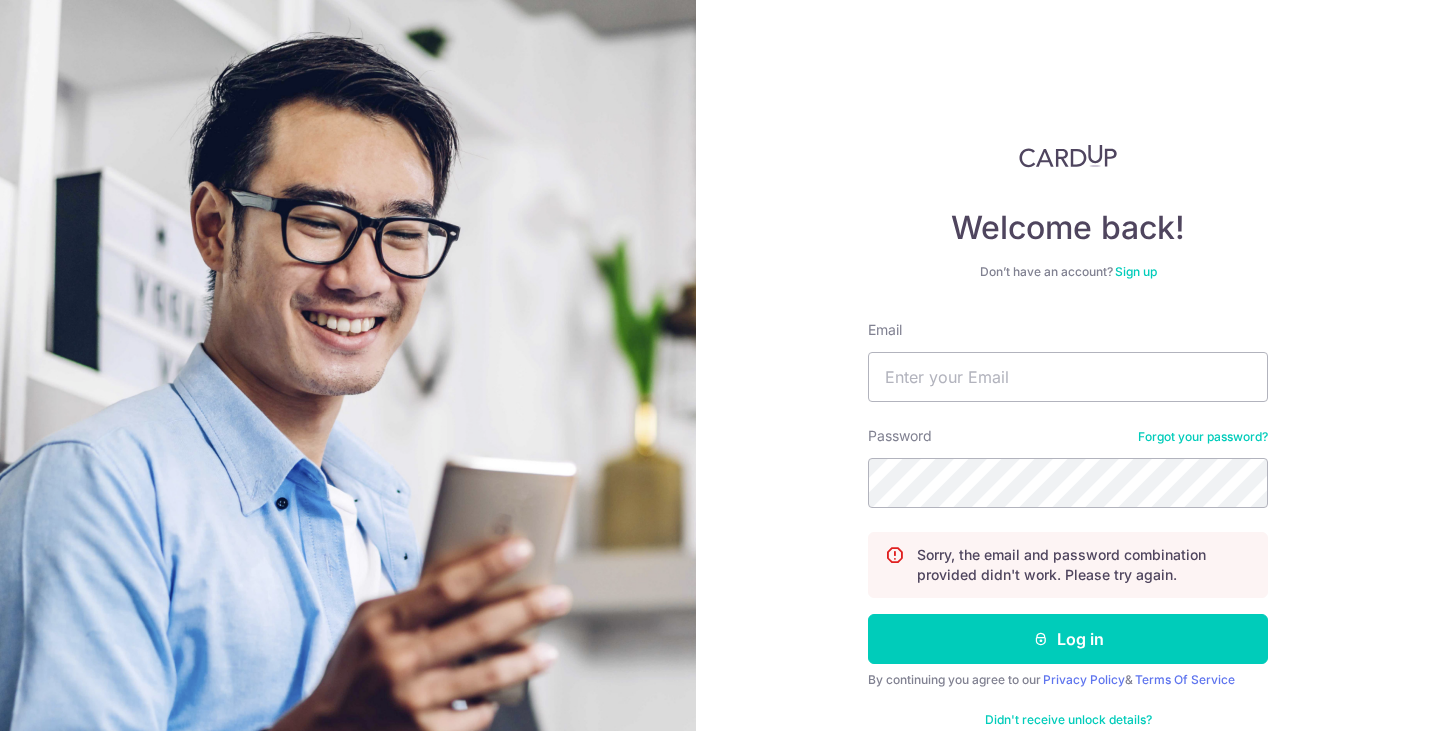 scroll, scrollTop: 0, scrollLeft: 0, axis: both 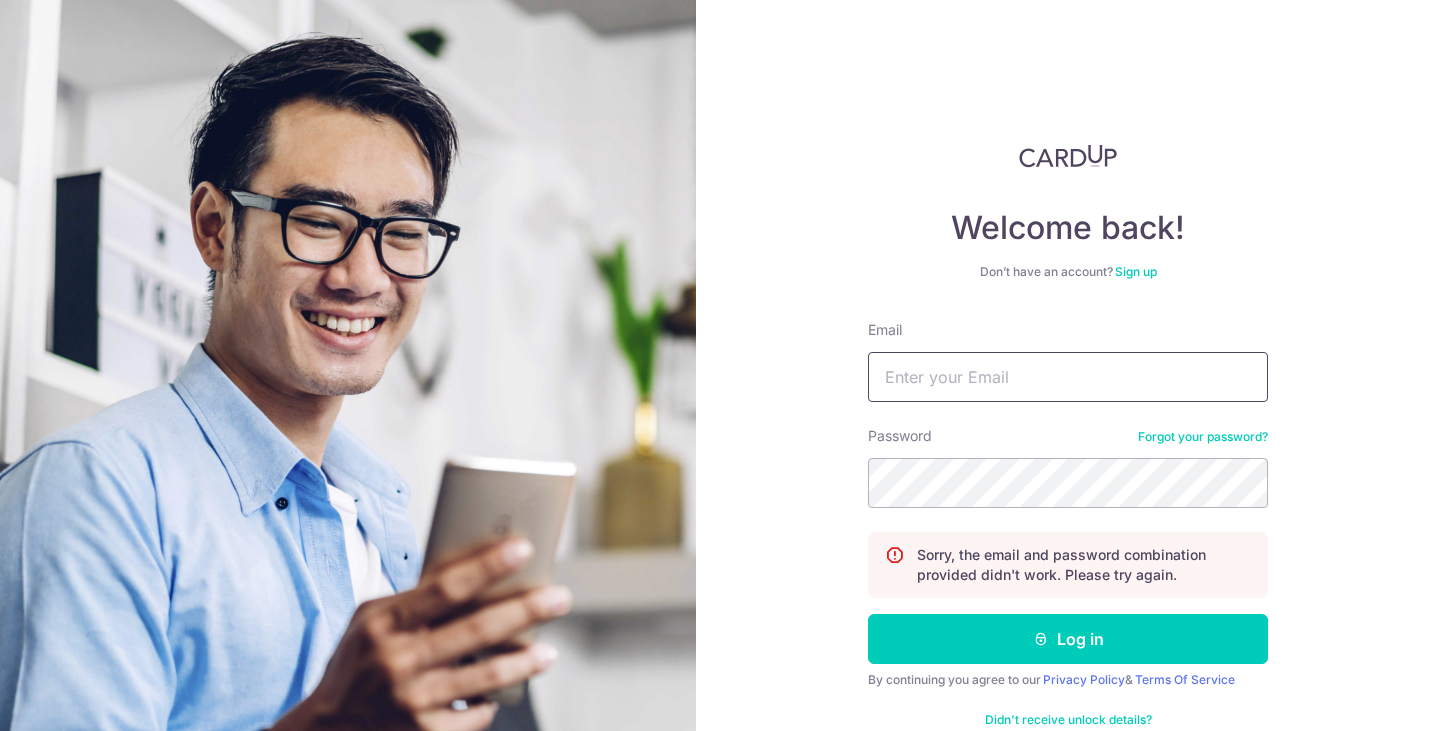 click on "Email" at bounding box center [1068, 377] 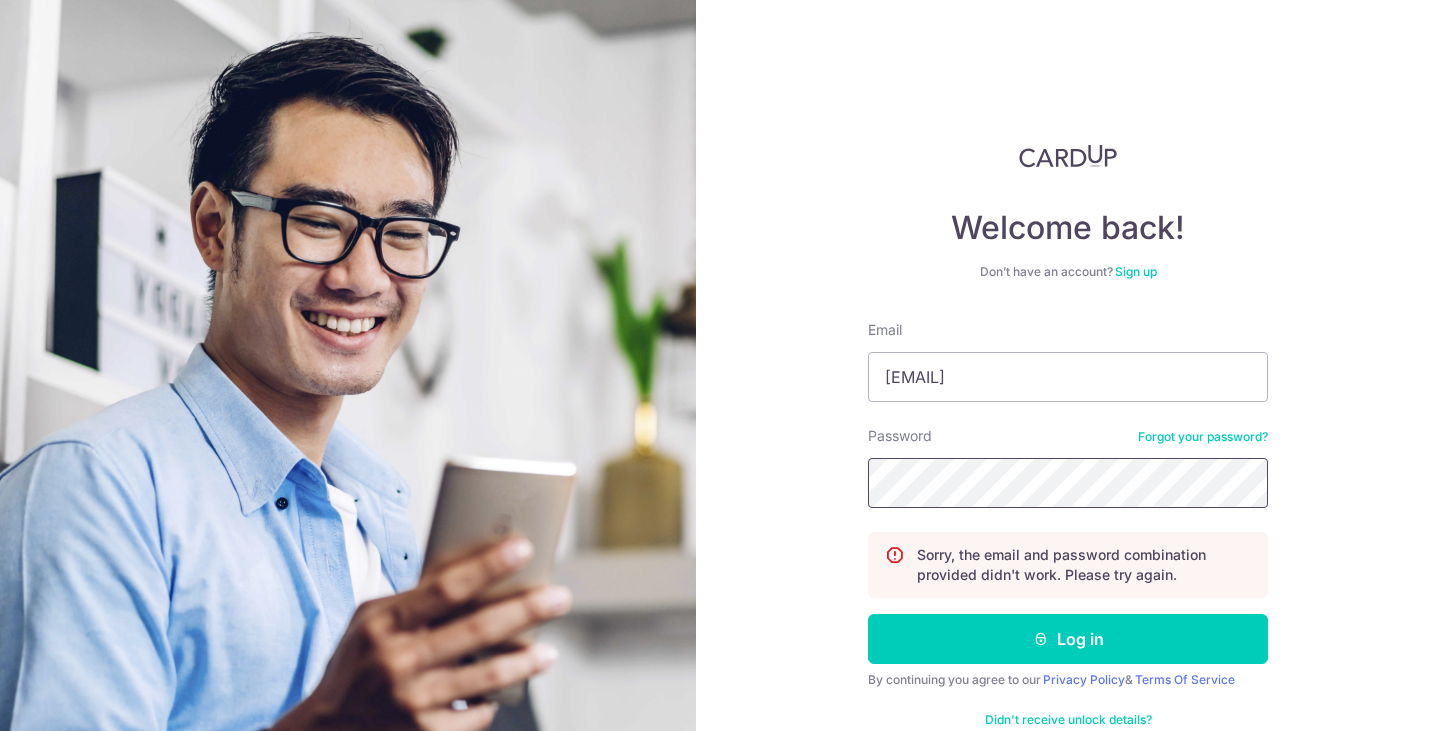 click on "Log in" at bounding box center [1068, 639] 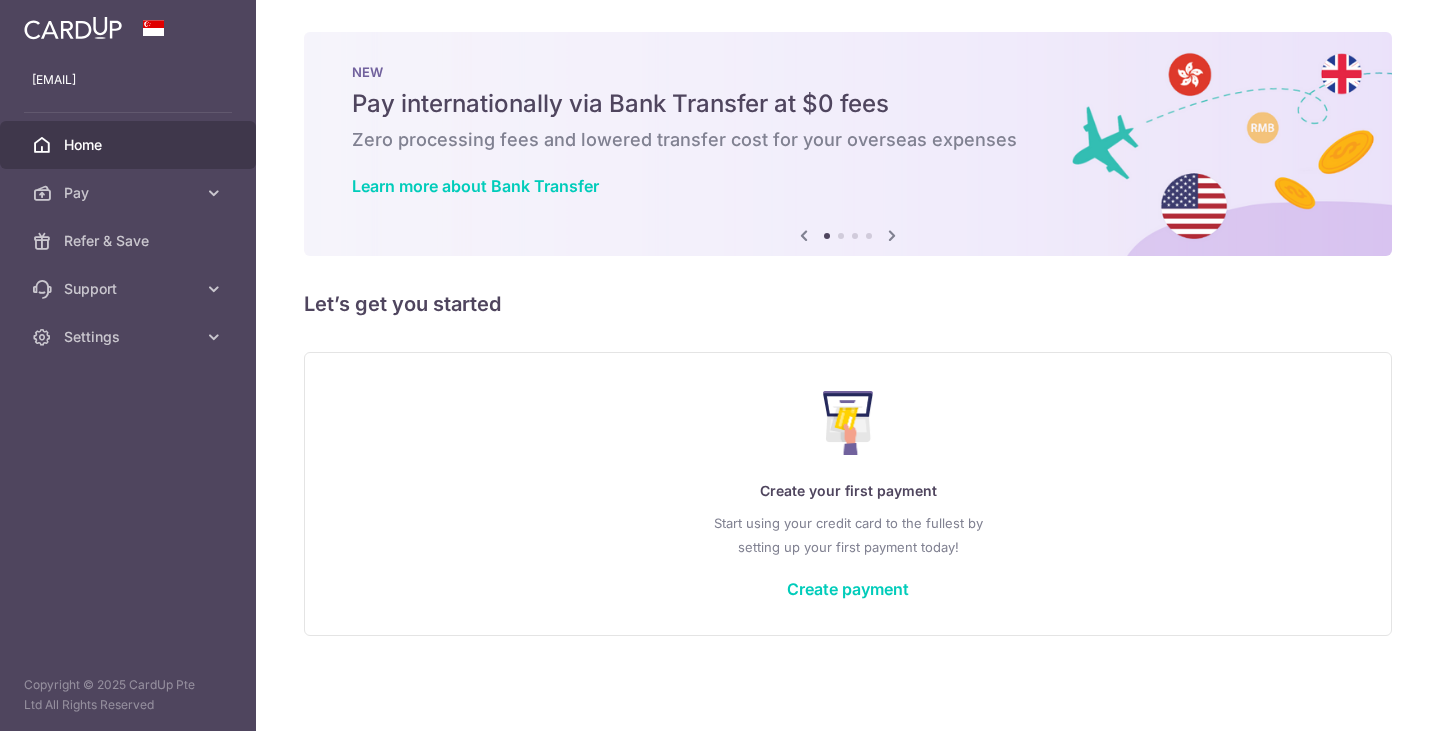 scroll, scrollTop: 0, scrollLeft: 0, axis: both 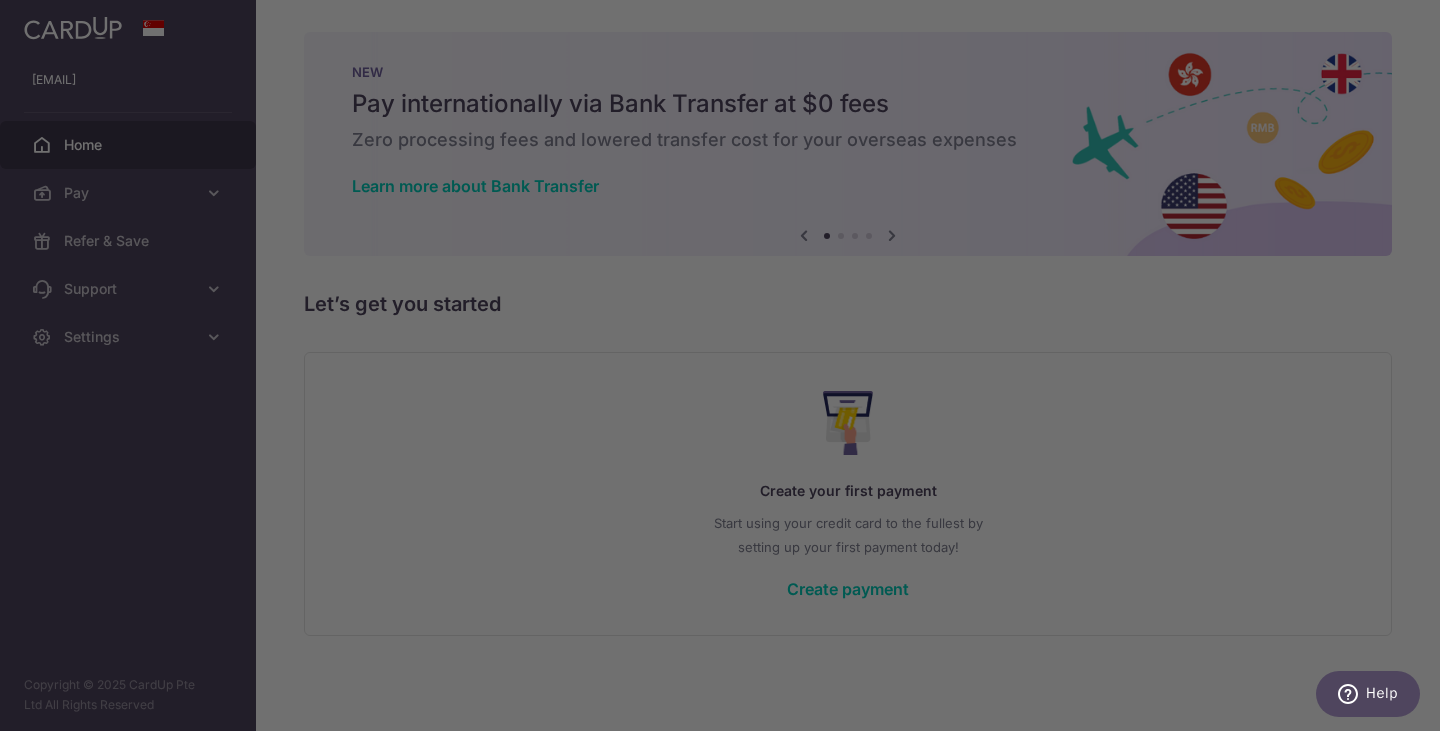 click at bounding box center [727, 369] 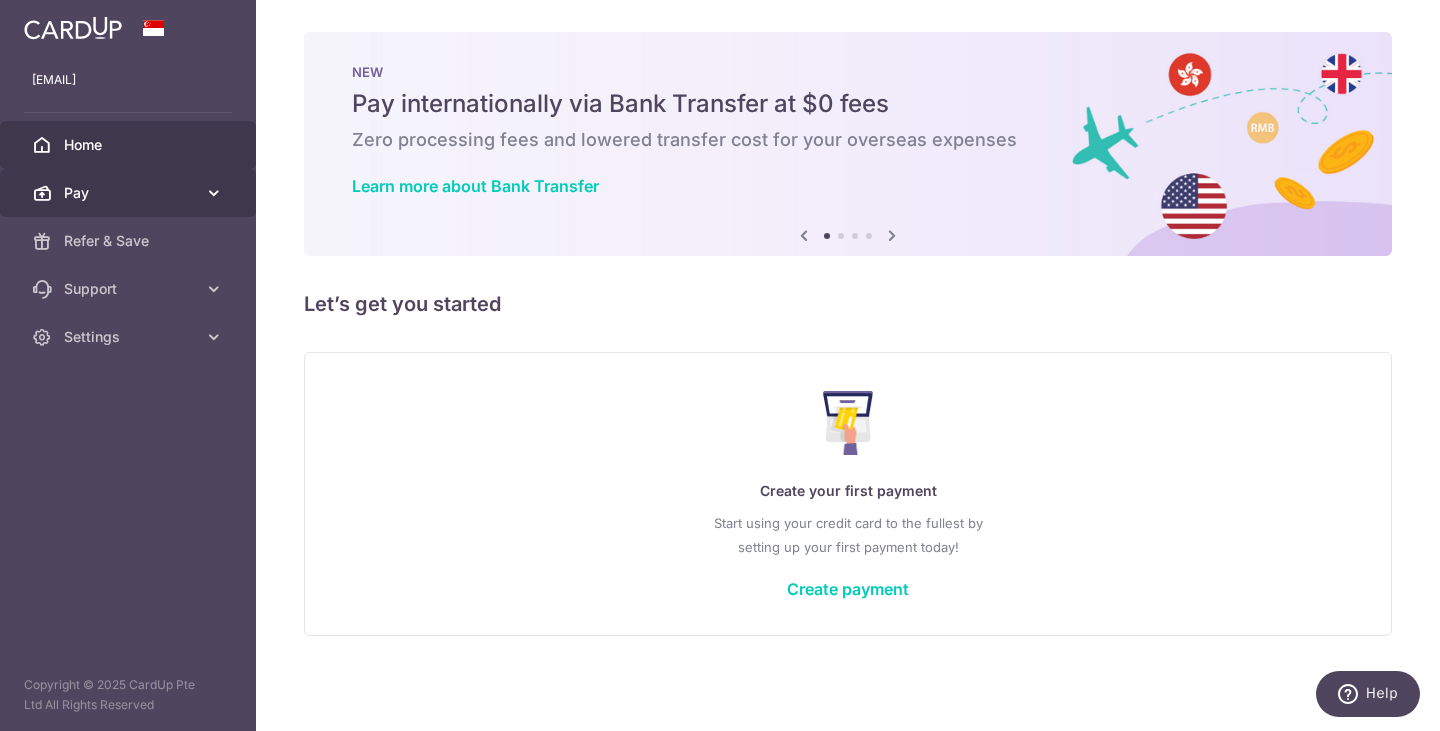 click on "Pay" at bounding box center [128, 193] 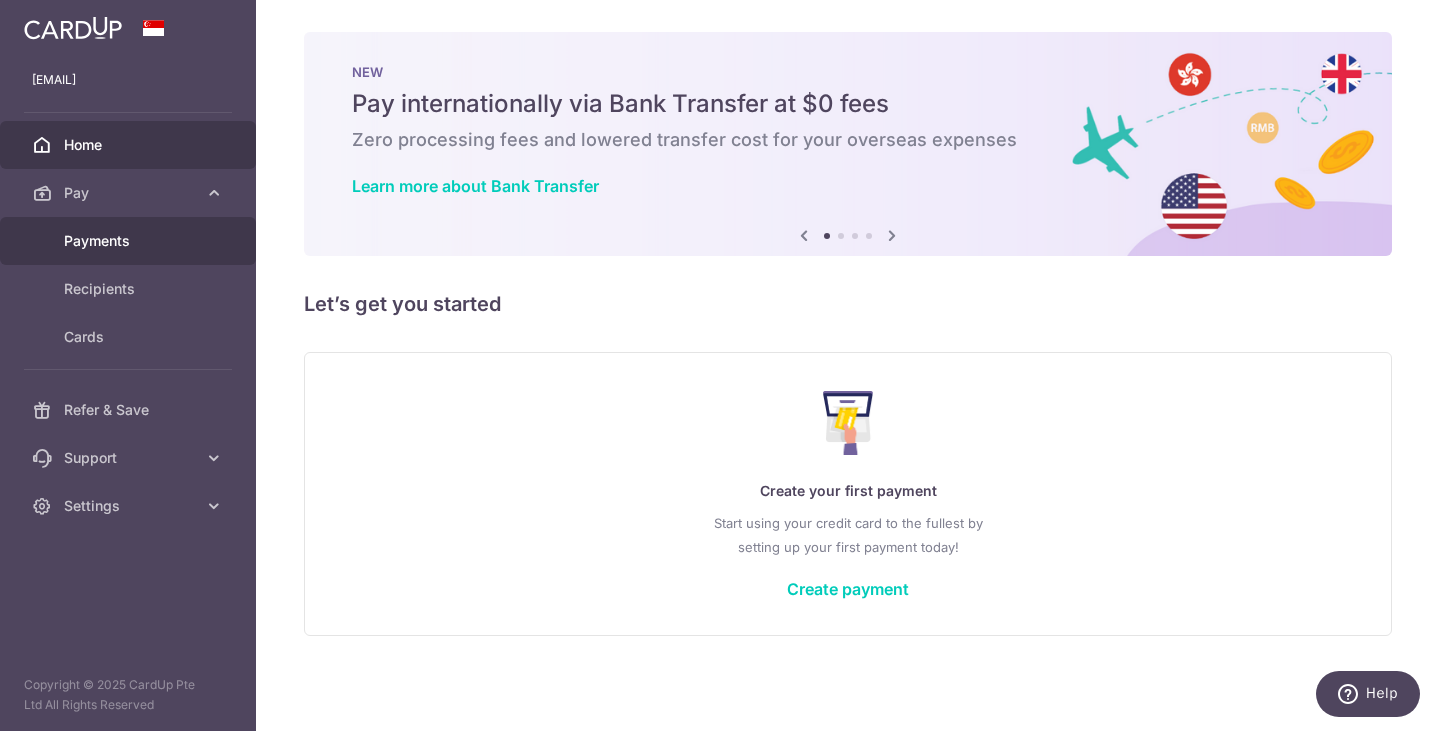click on "Payments" at bounding box center (130, 241) 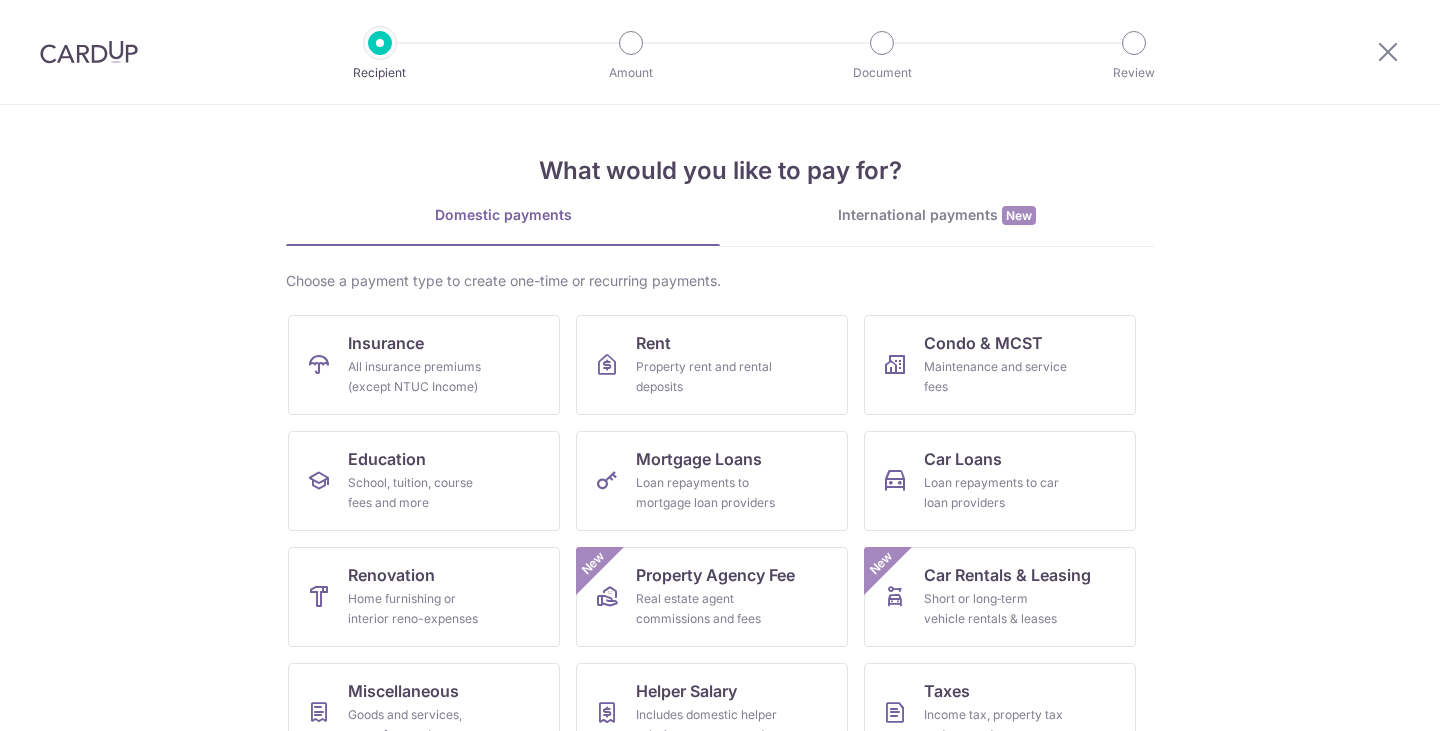 scroll, scrollTop: 0, scrollLeft: 0, axis: both 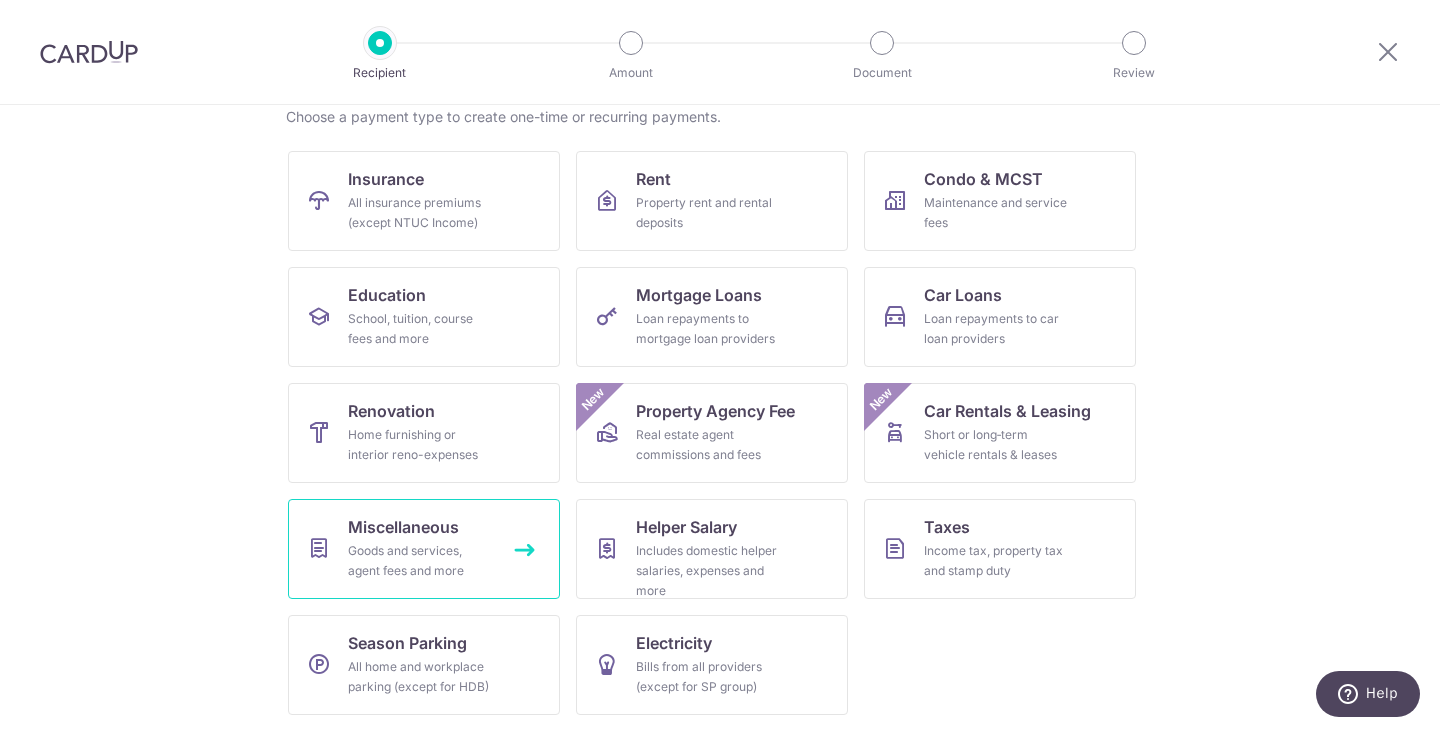 click on "Goods and services, agent fees and more" at bounding box center (420, 561) 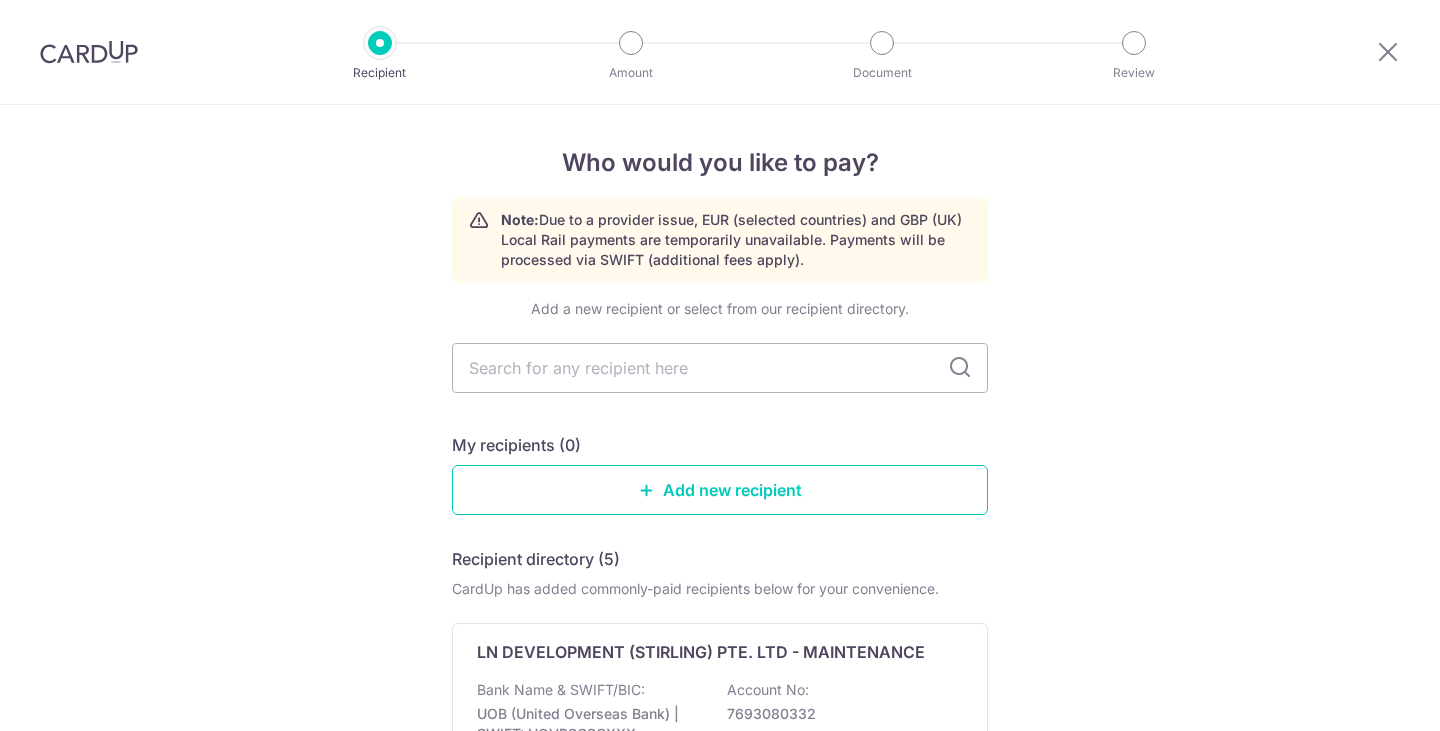 scroll, scrollTop: 0, scrollLeft: 0, axis: both 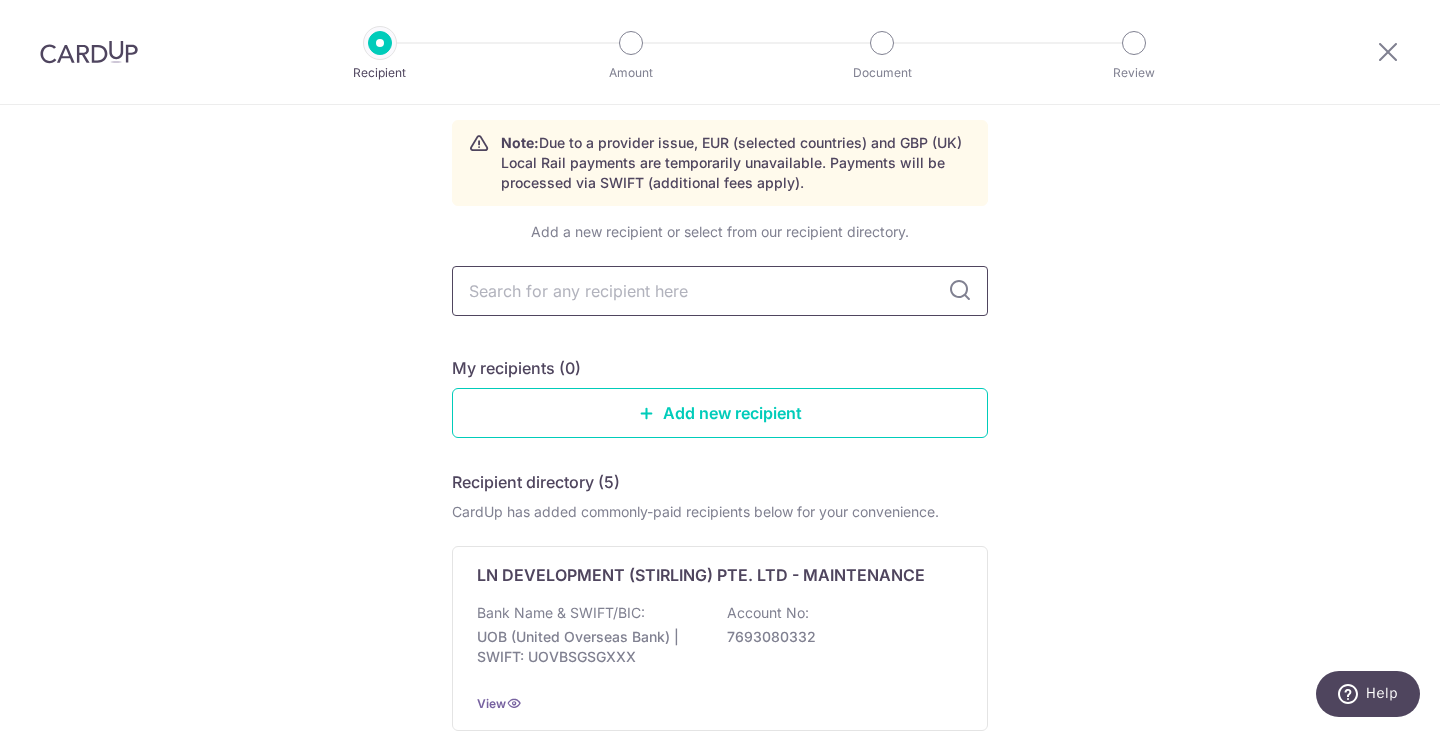 click at bounding box center (720, 291) 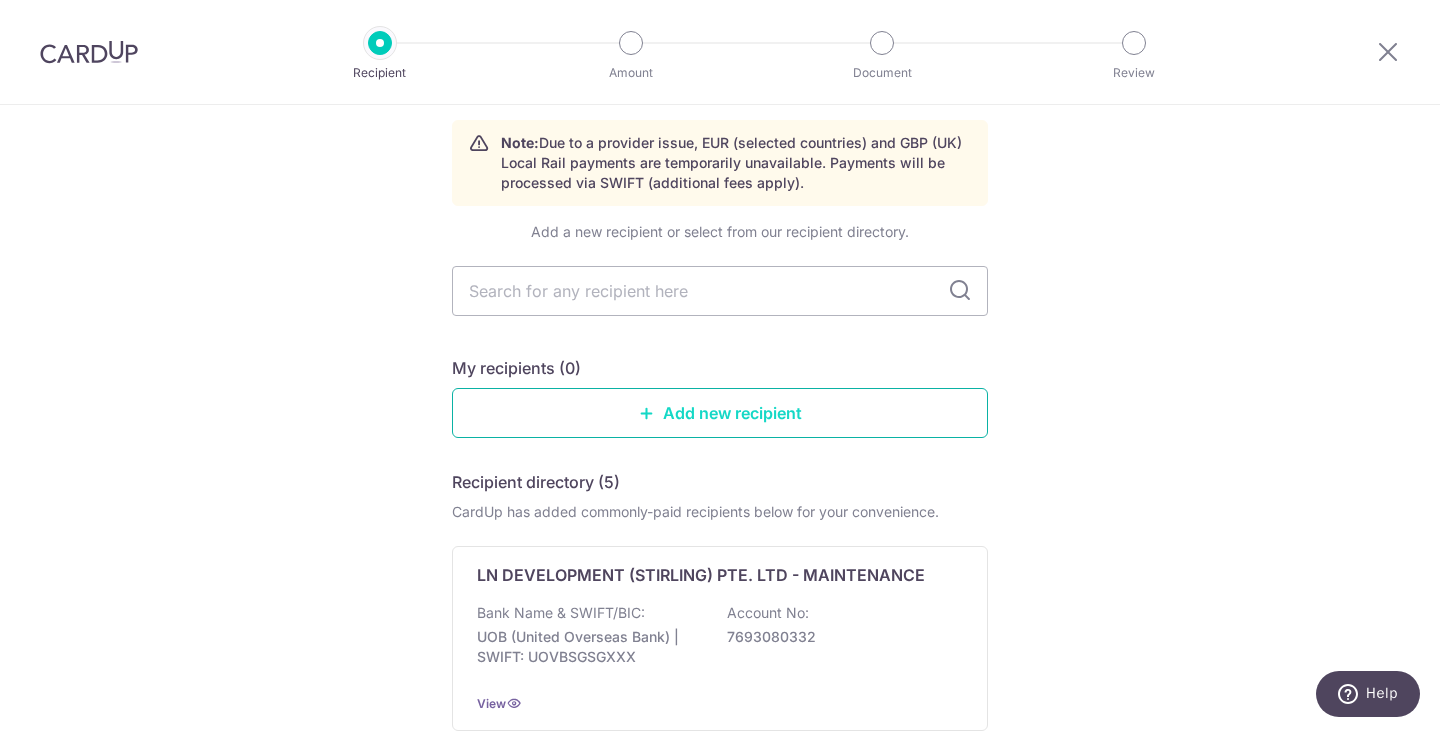 click on "Add new recipient" at bounding box center [720, 413] 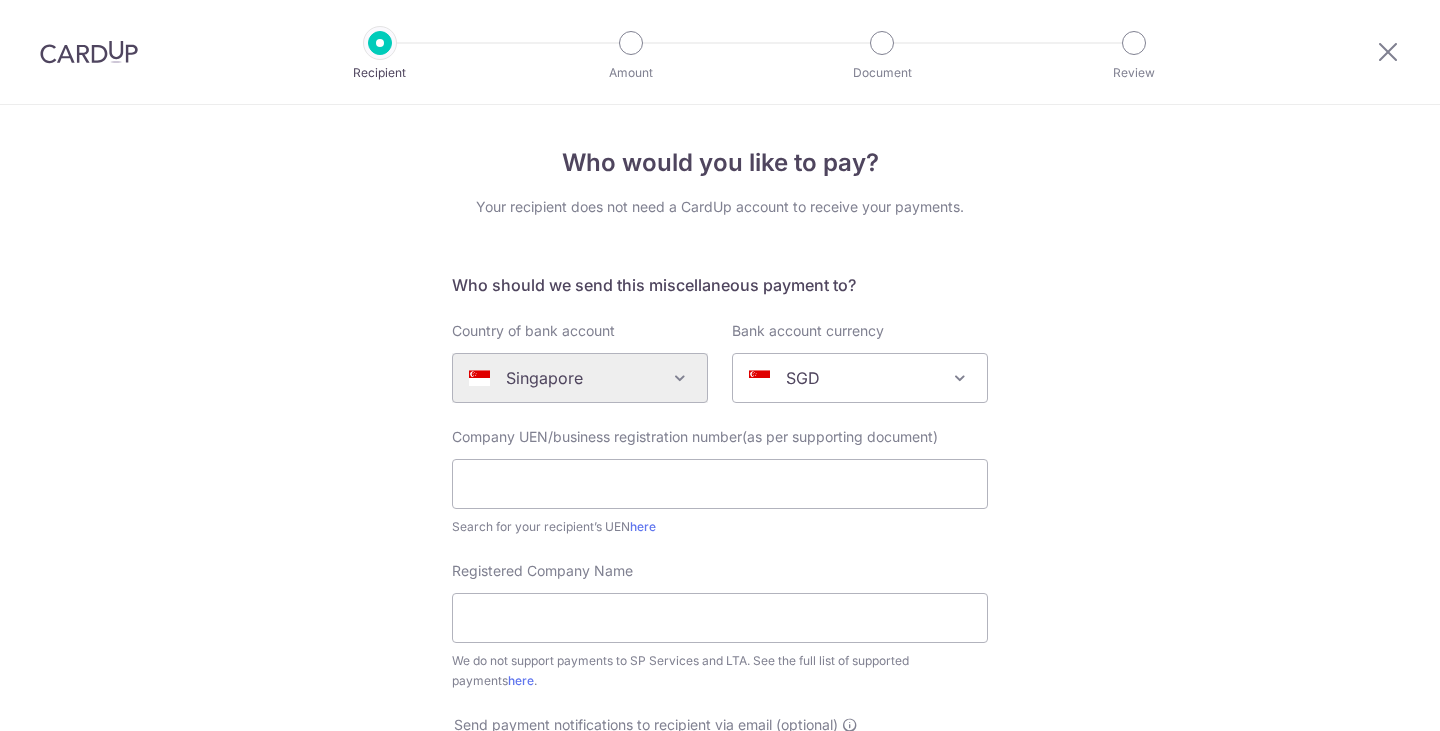 scroll, scrollTop: 0, scrollLeft: 0, axis: both 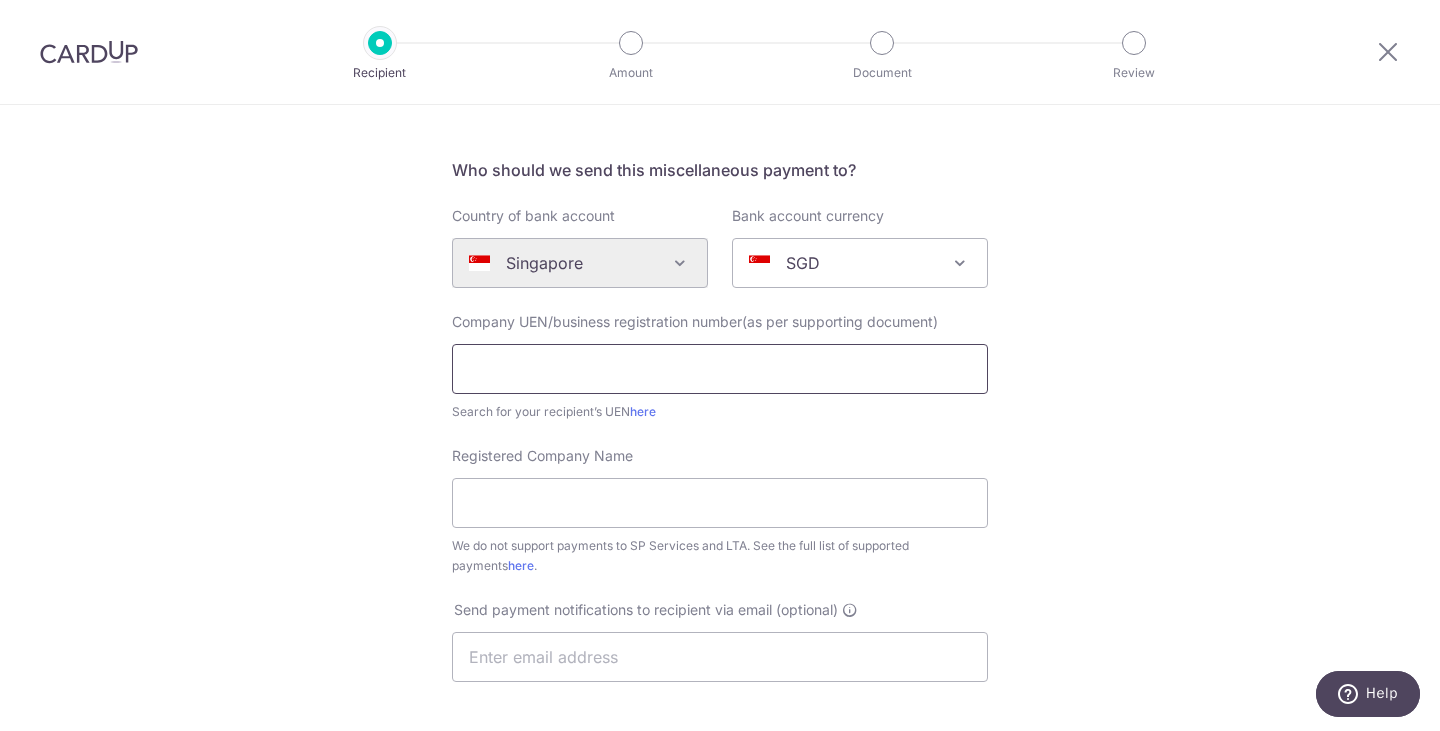 click at bounding box center (720, 369) 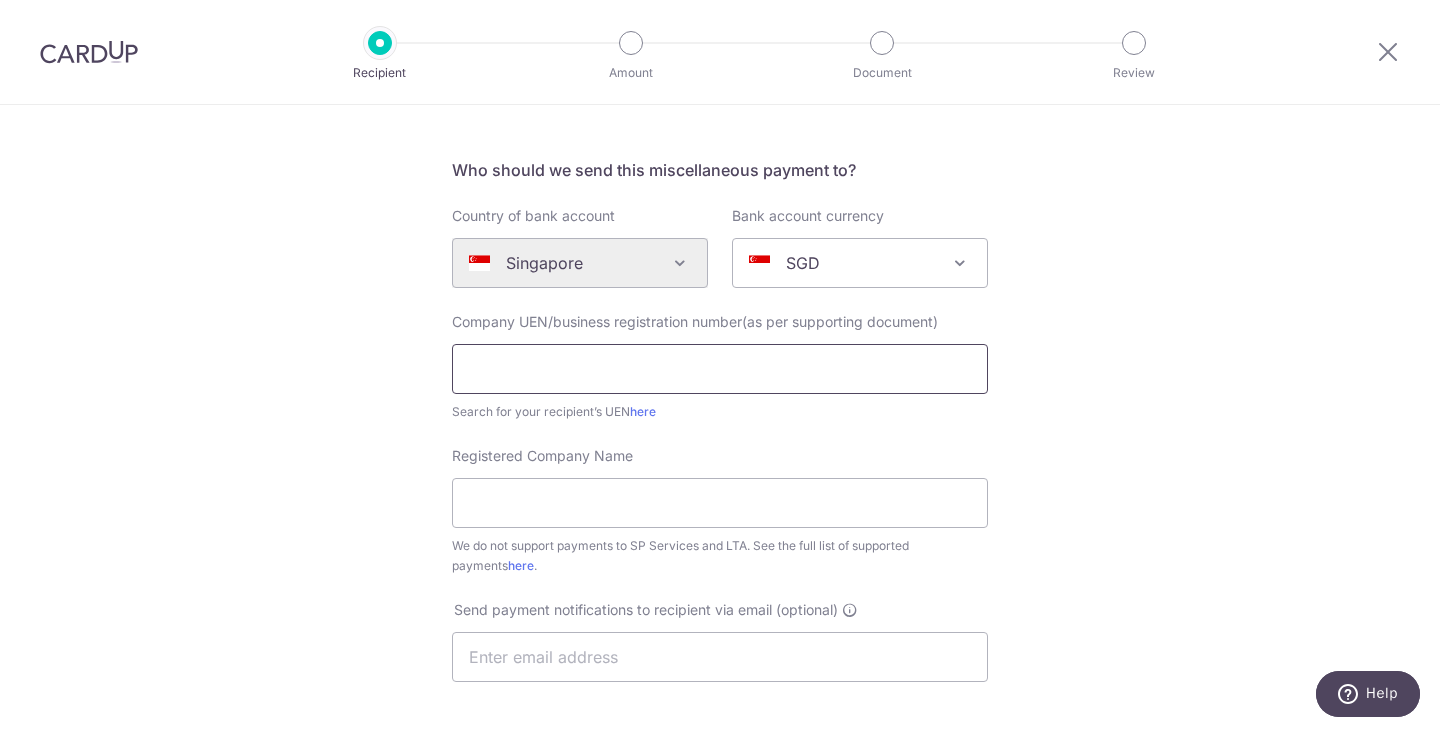 paste on "T23LL0455H" 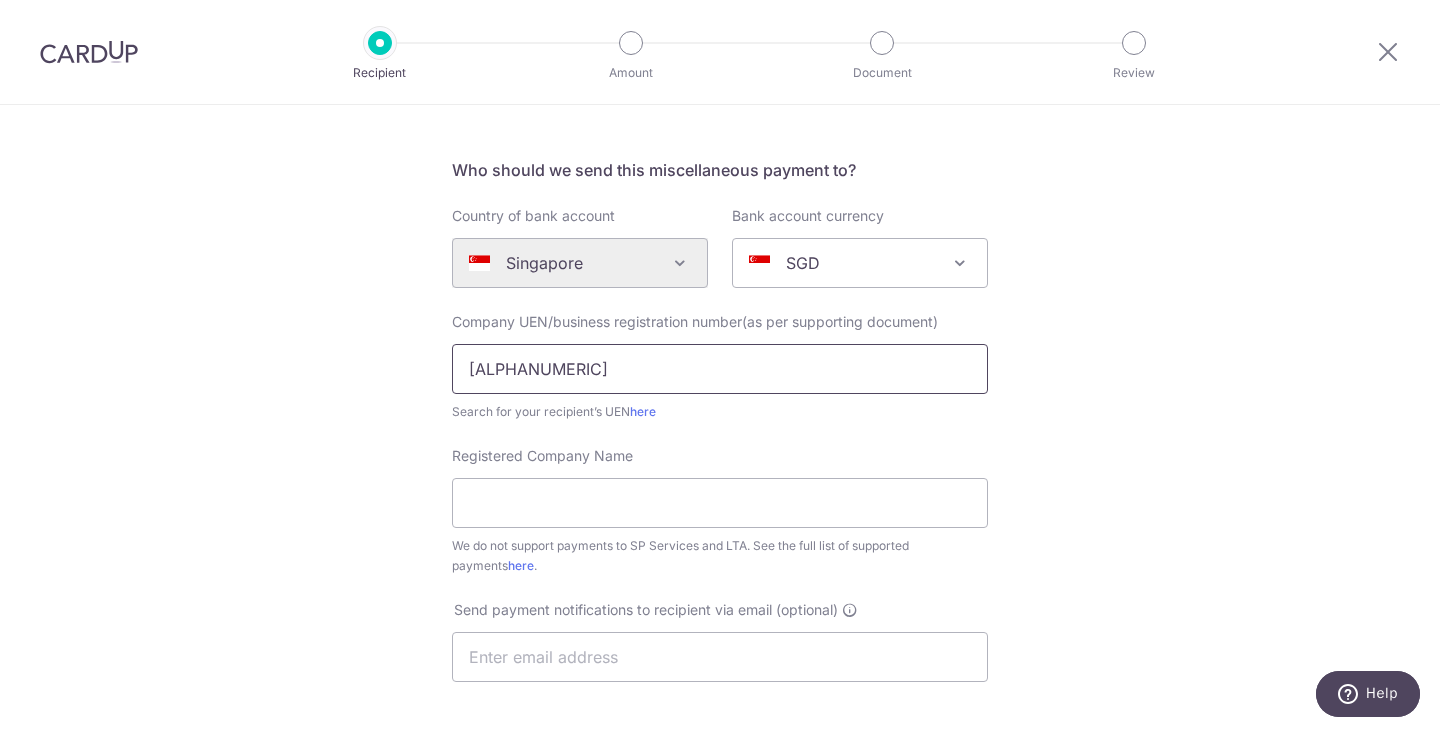 type on "T23LL0455H" 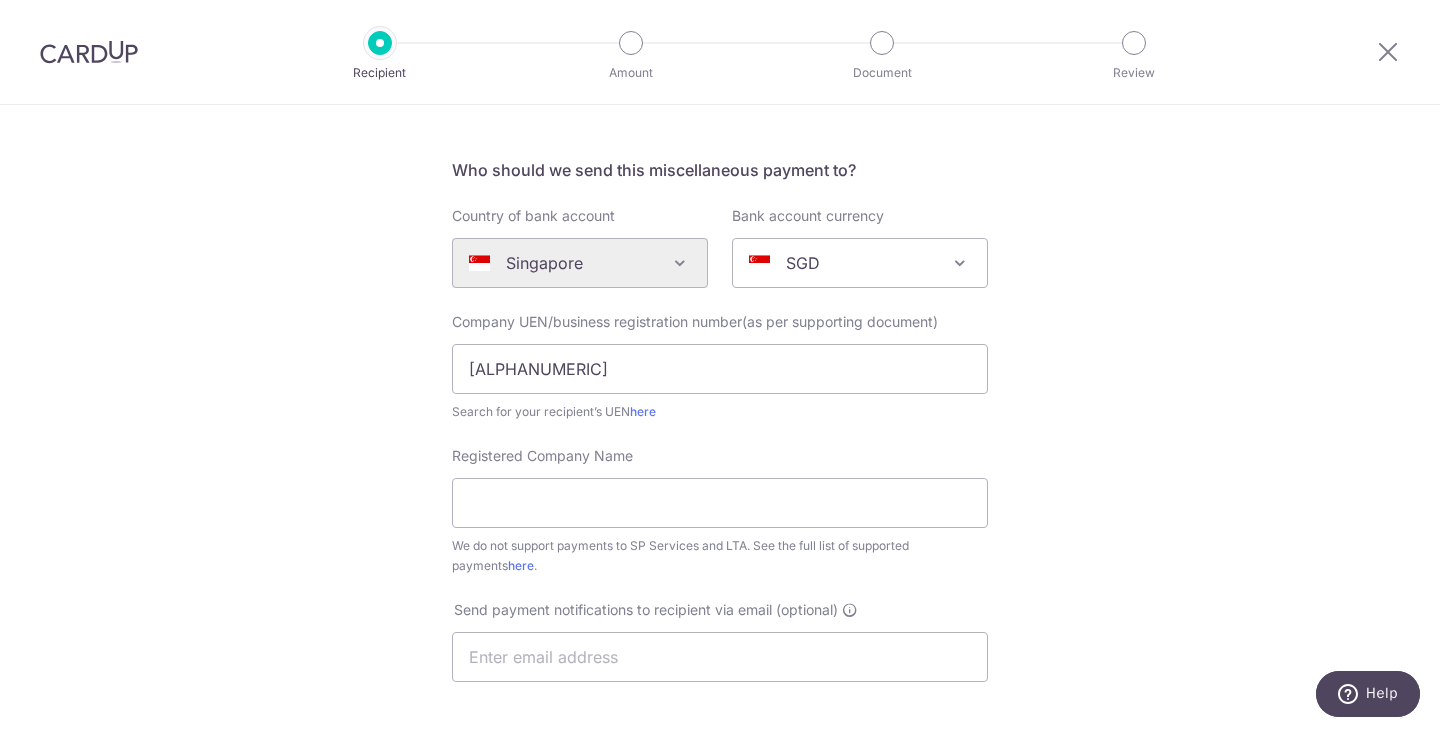 click on "Registered Company Name
We do not support payments to SP Services and LTA. See the full list of supported payments  here ." at bounding box center (720, 511) 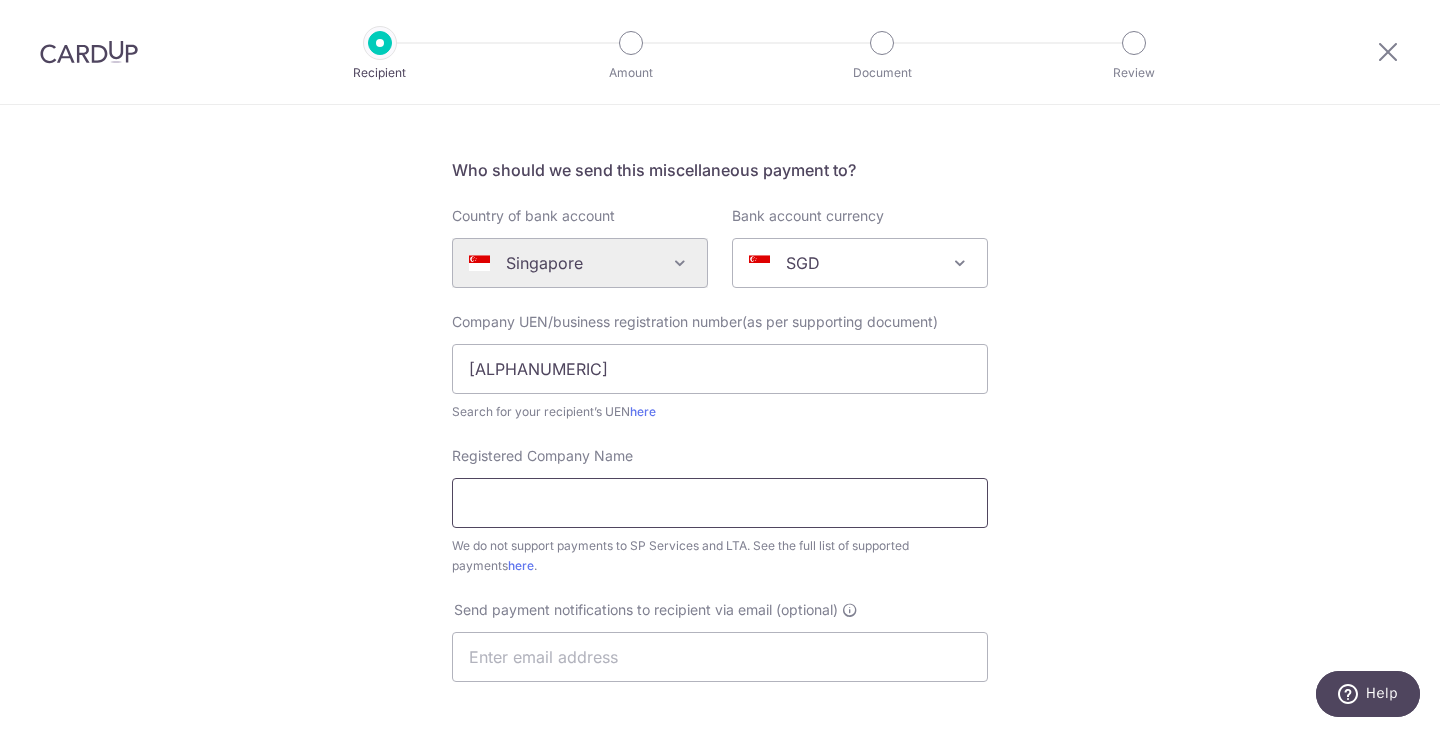 click on "Registered Company Name" at bounding box center (720, 503) 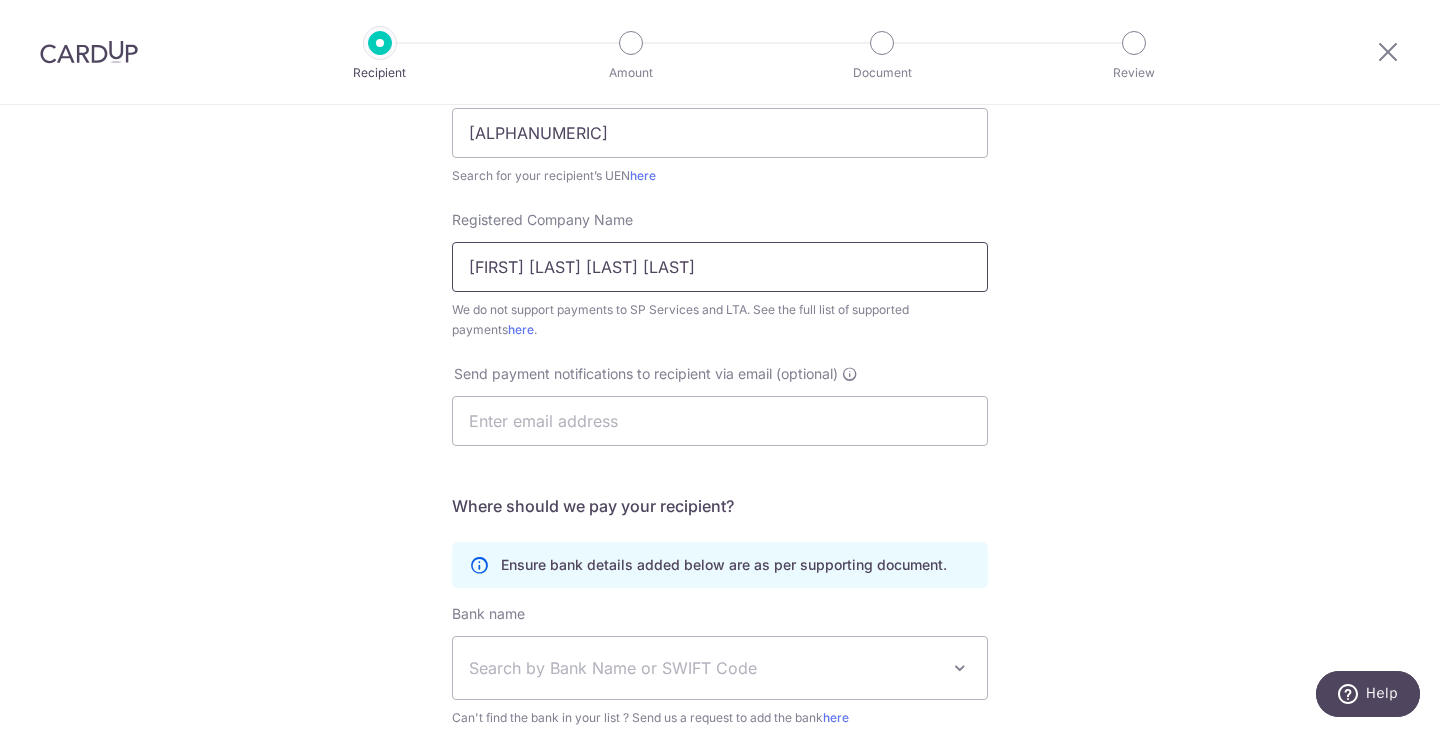 scroll, scrollTop: 354, scrollLeft: 0, axis: vertical 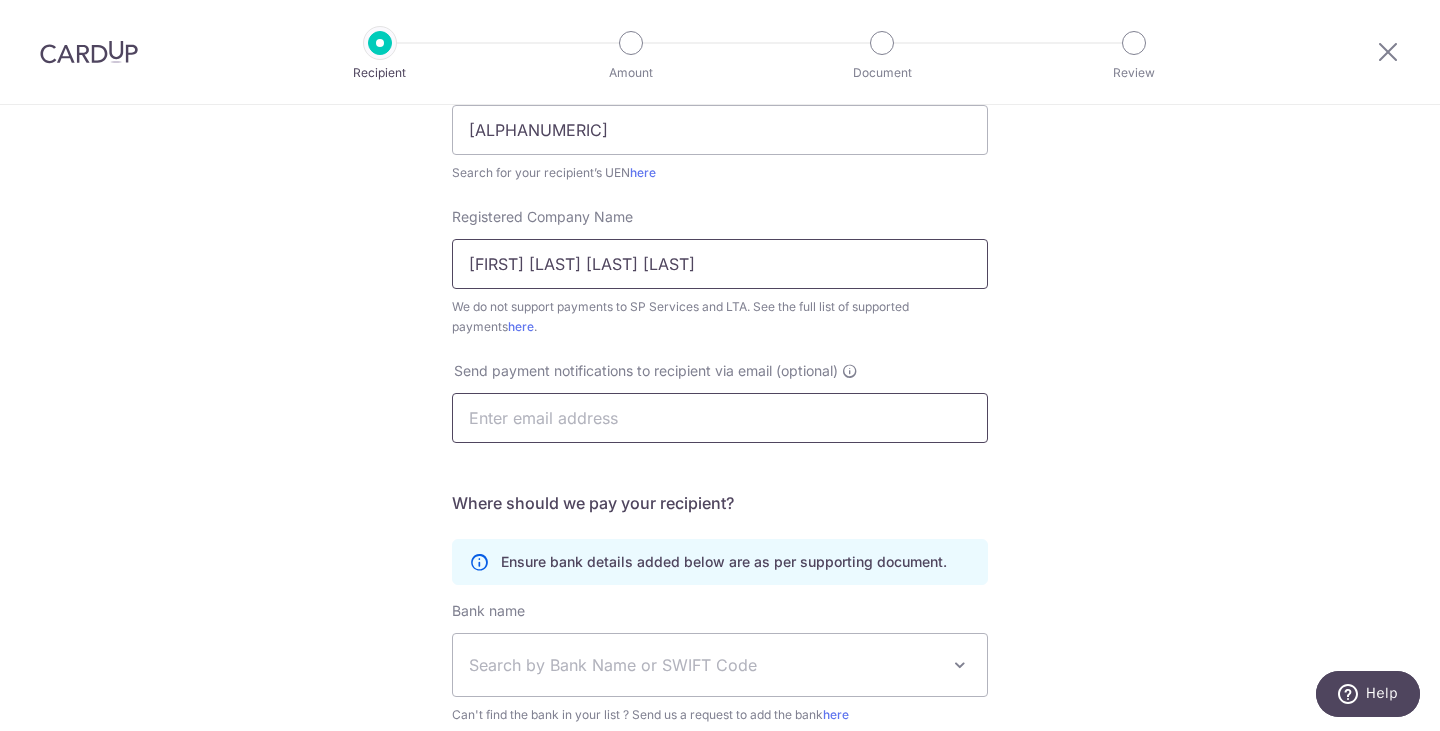 type on "Justin Chan Chambers LLP" 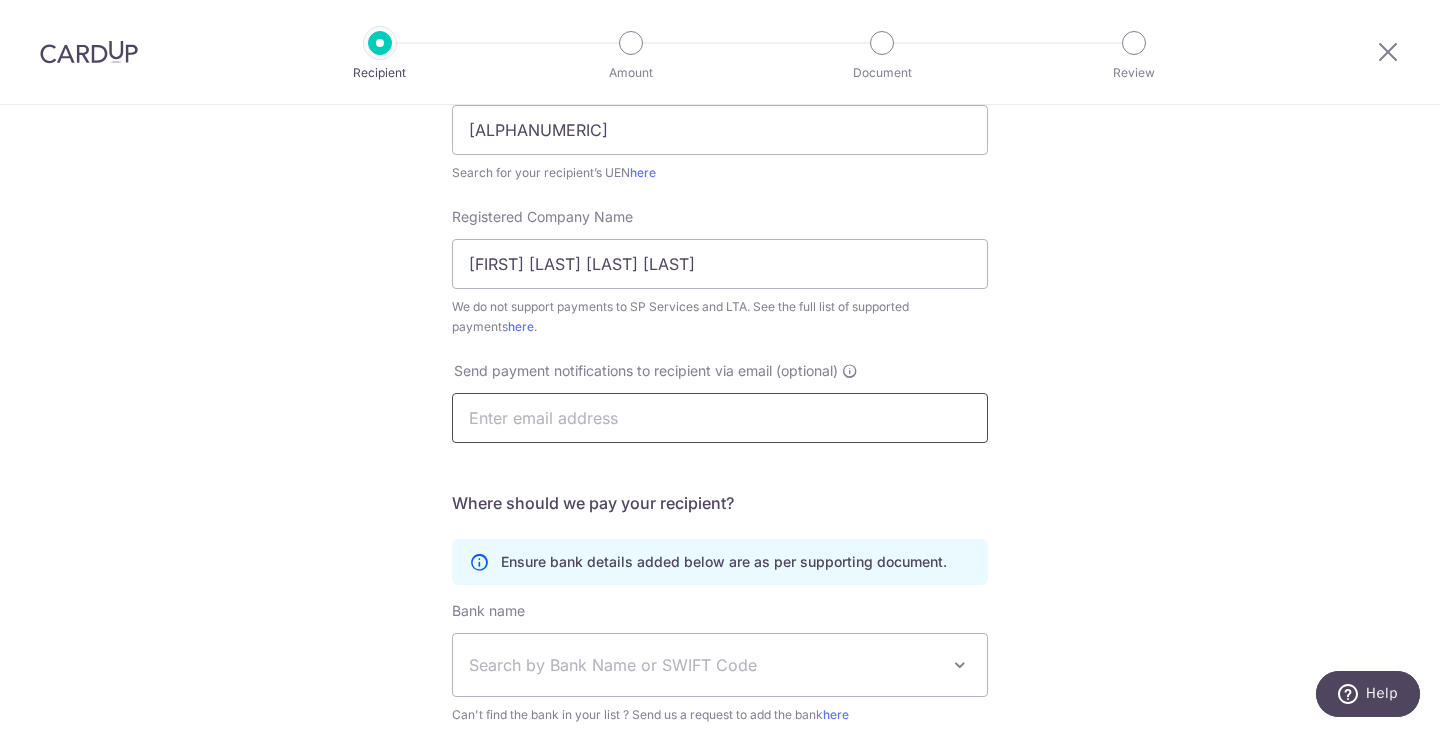 click at bounding box center (720, 418) 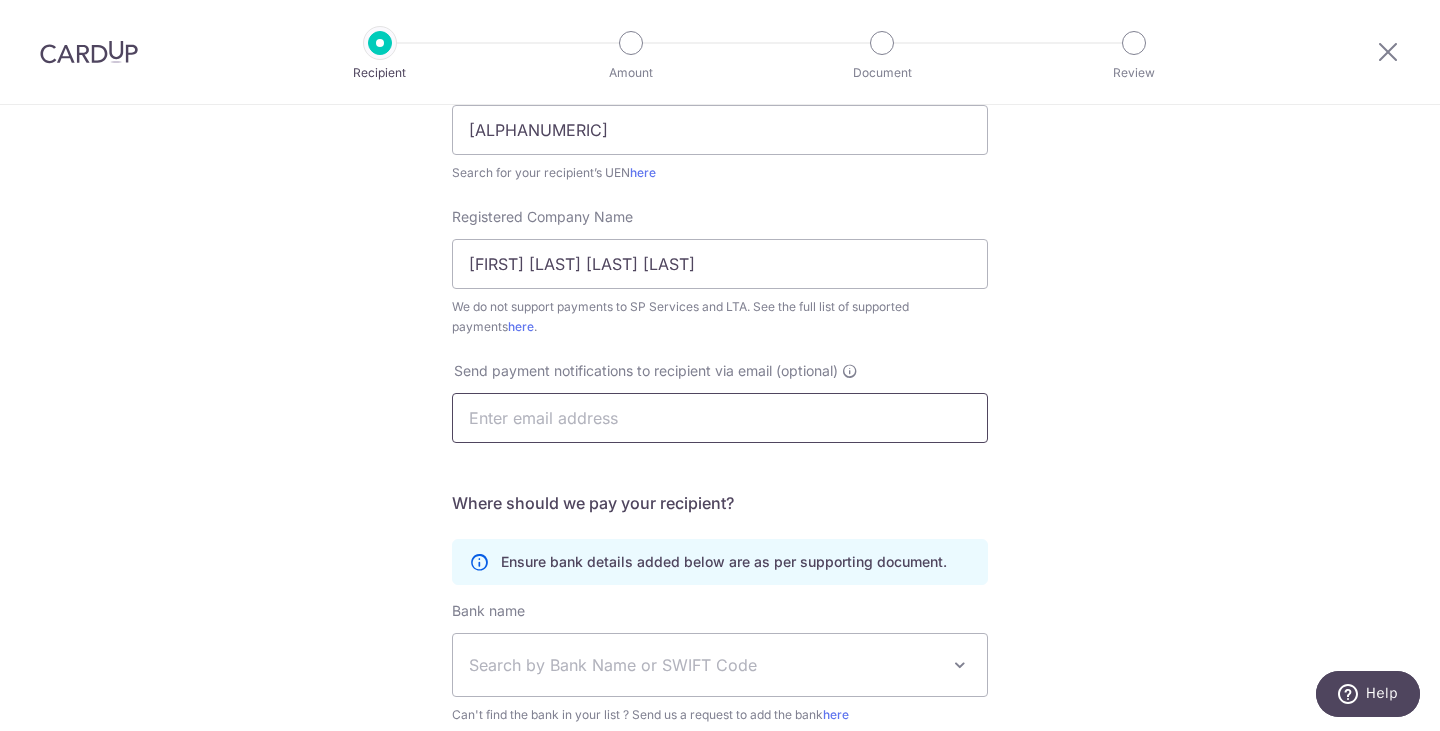 type on "ellielewyiting@hotmail.com" 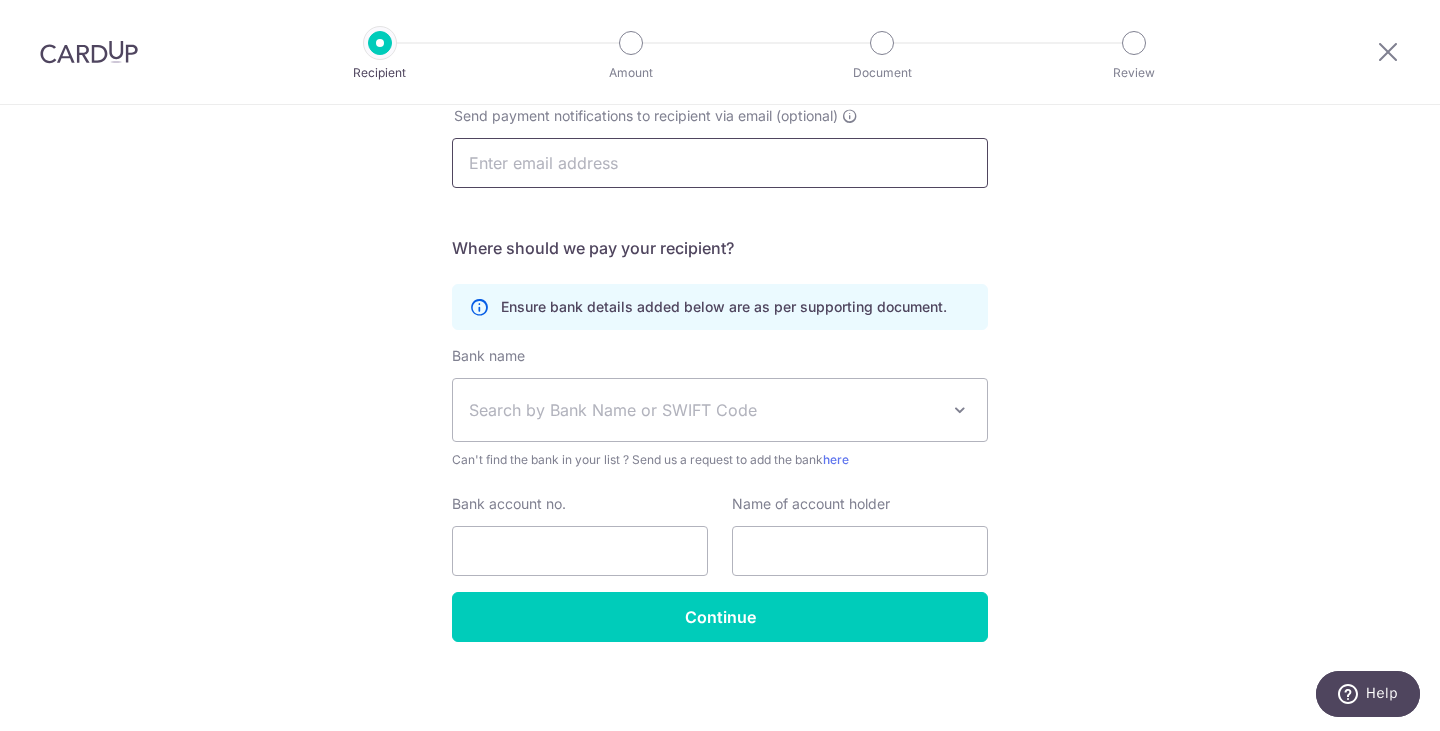 scroll, scrollTop: 614, scrollLeft: 0, axis: vertical 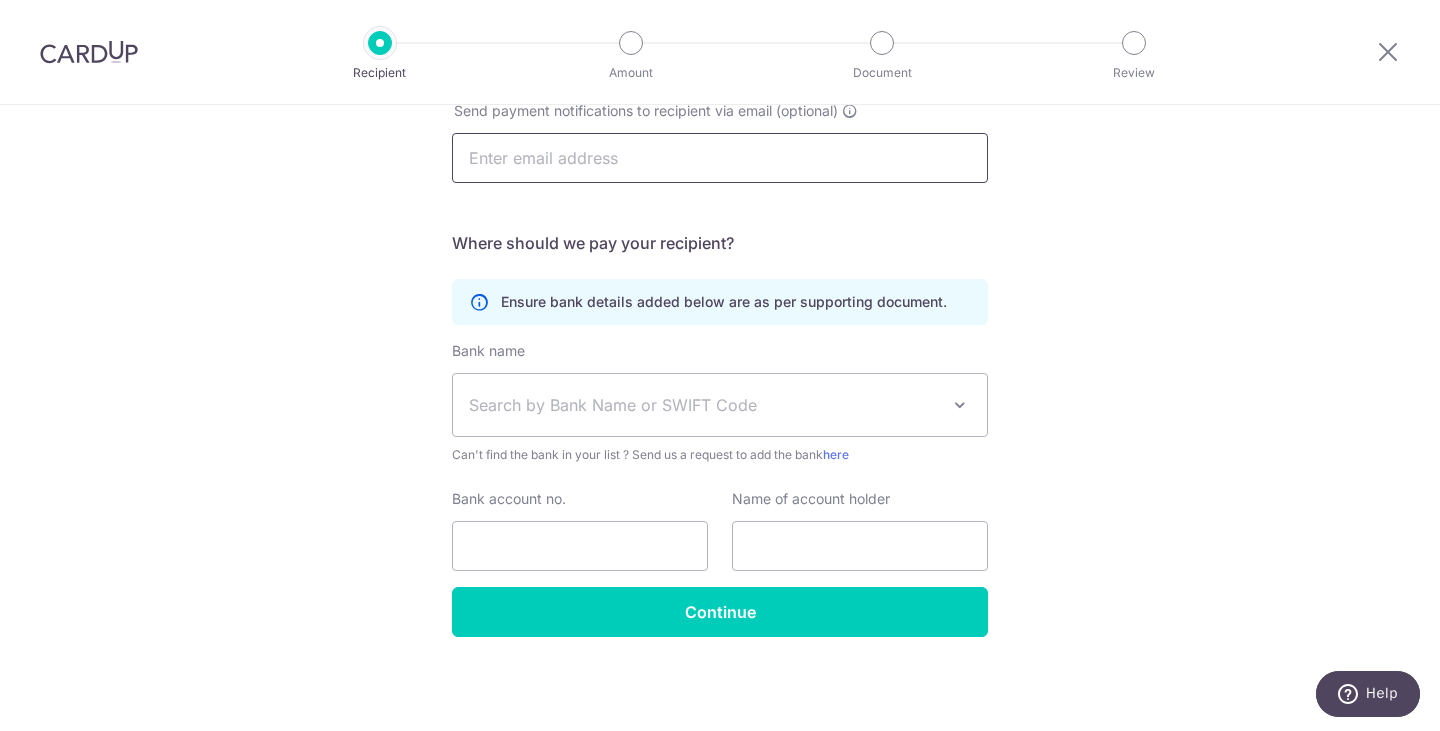 type 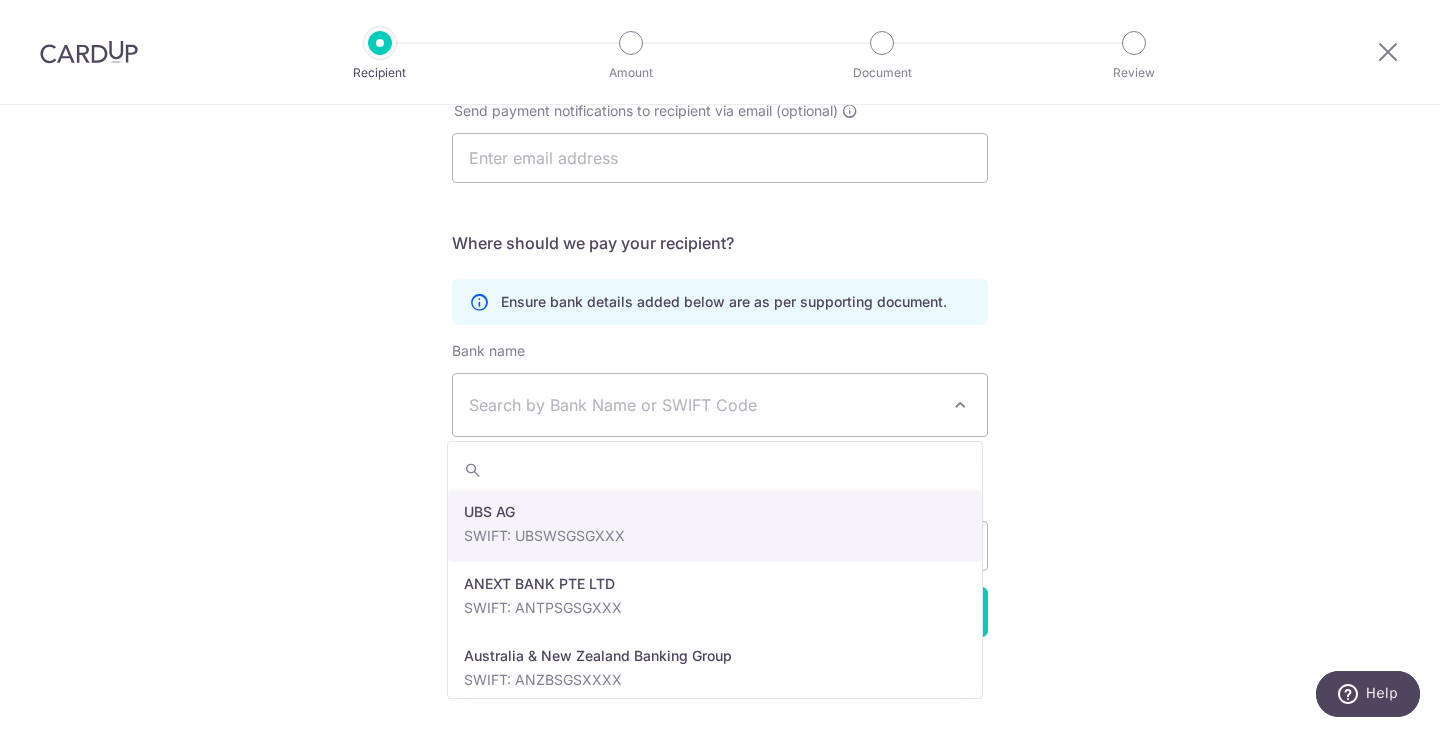 click on "Search by Bank Name or SWIFT Code" at bounding box center (704, 405) 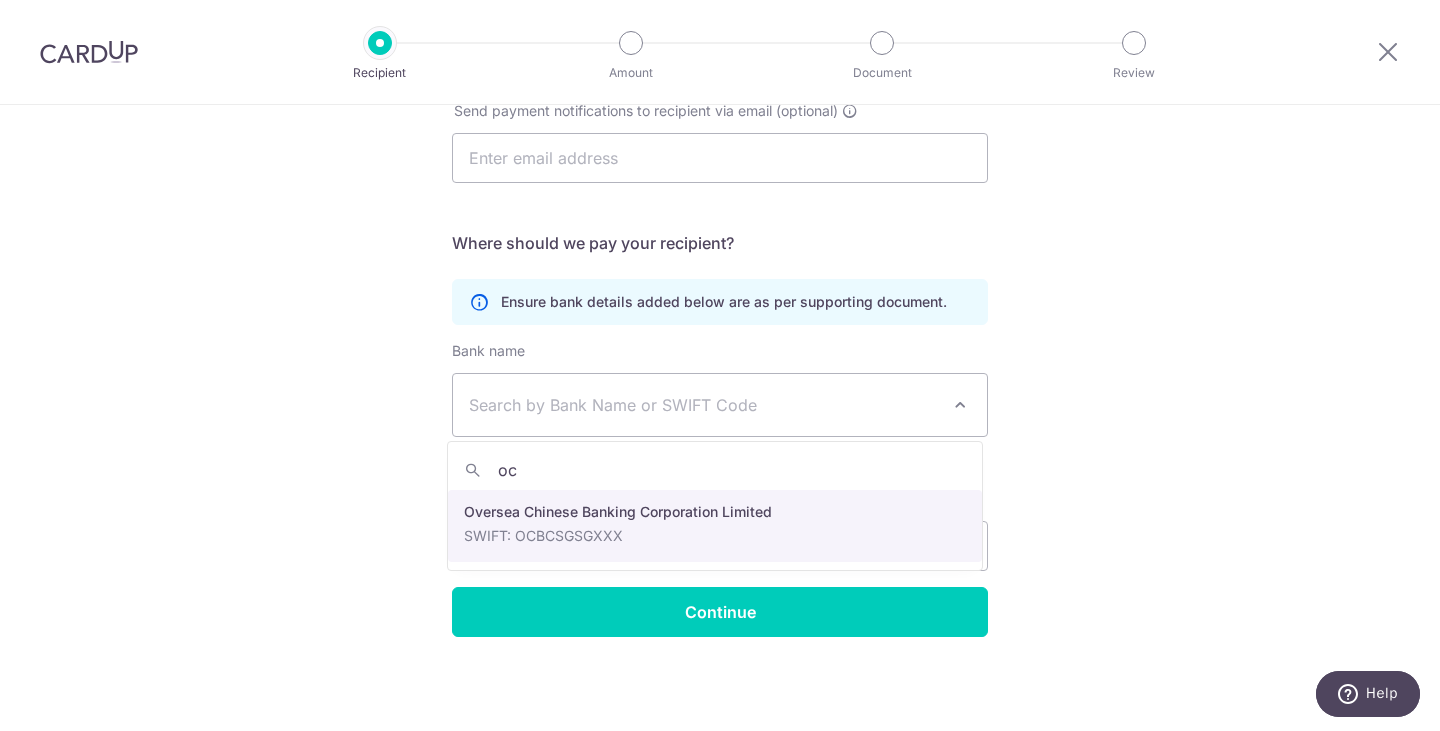 type on "ocb" 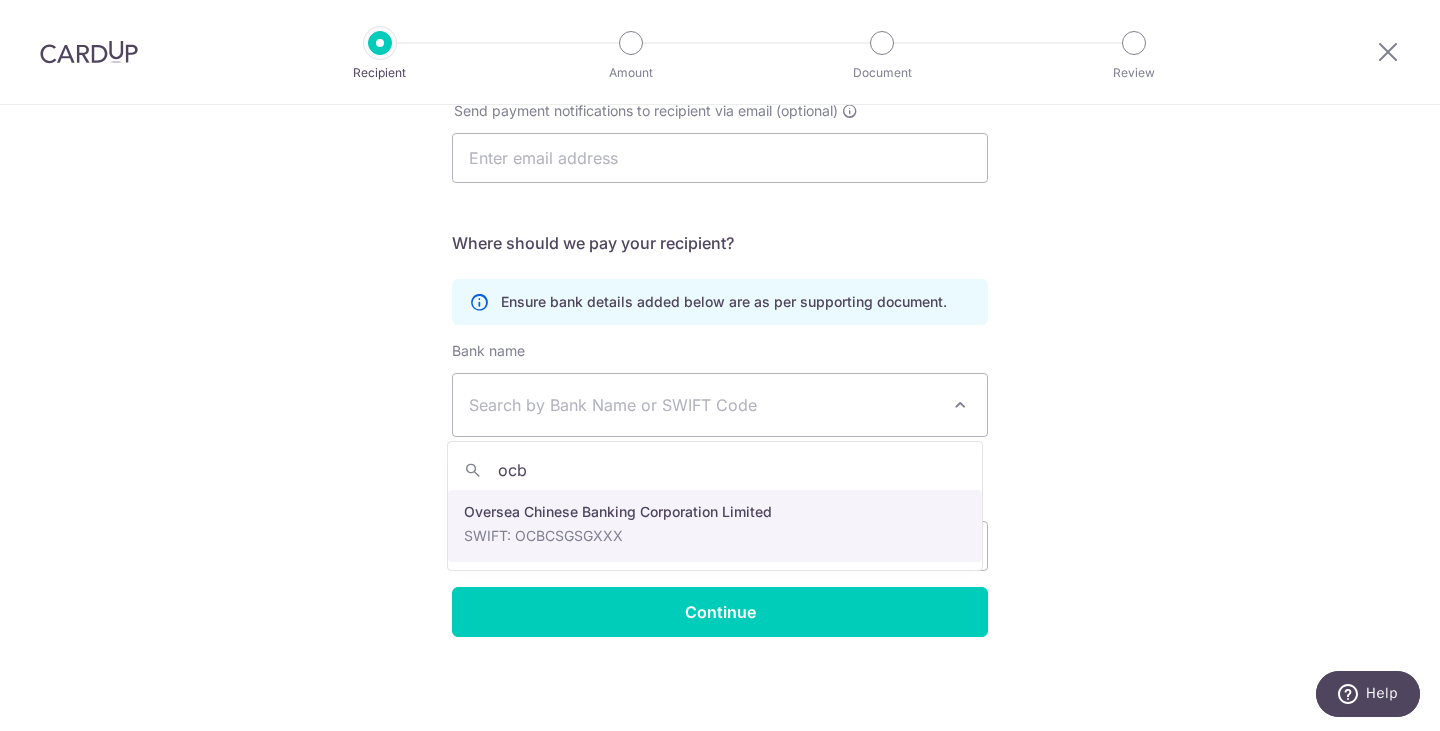select on "12" 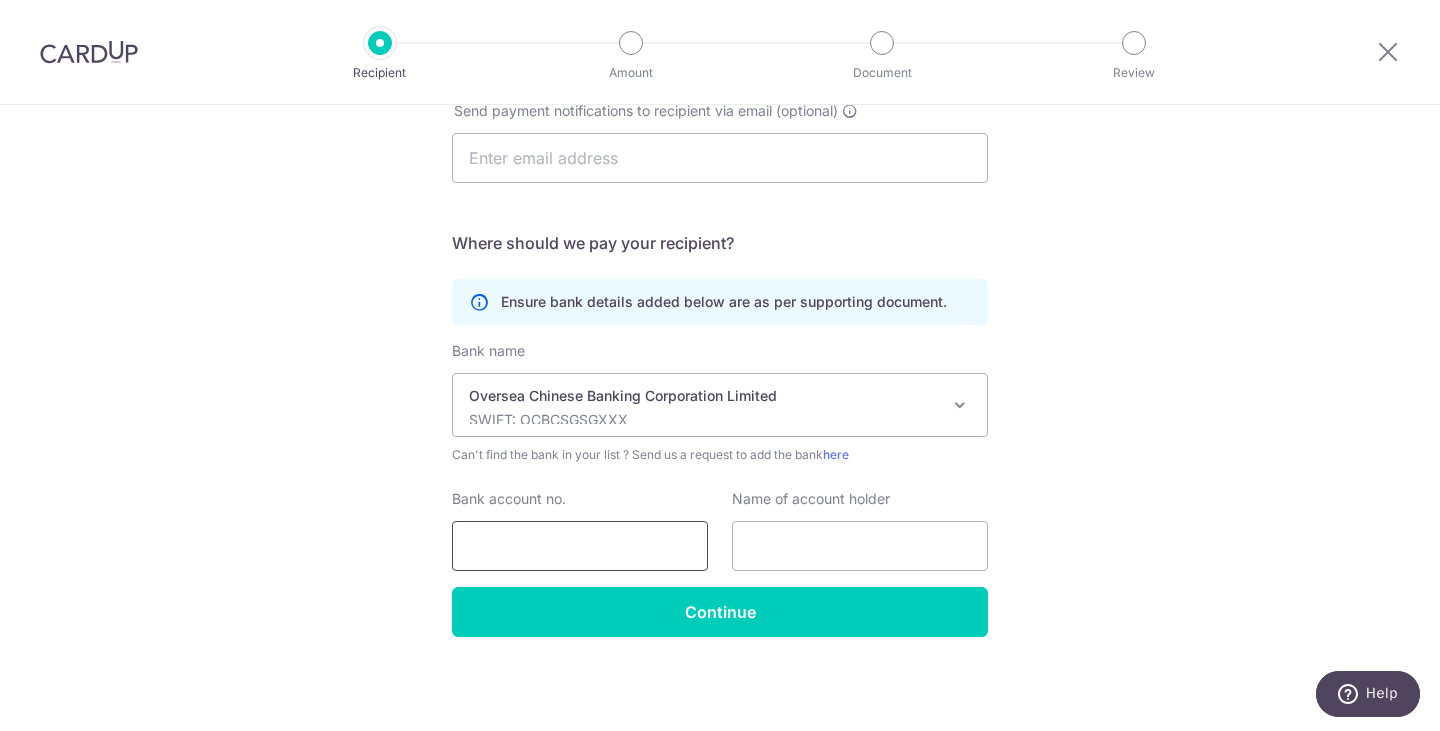 click on "Bank account no." at bounding box center [580, 546] 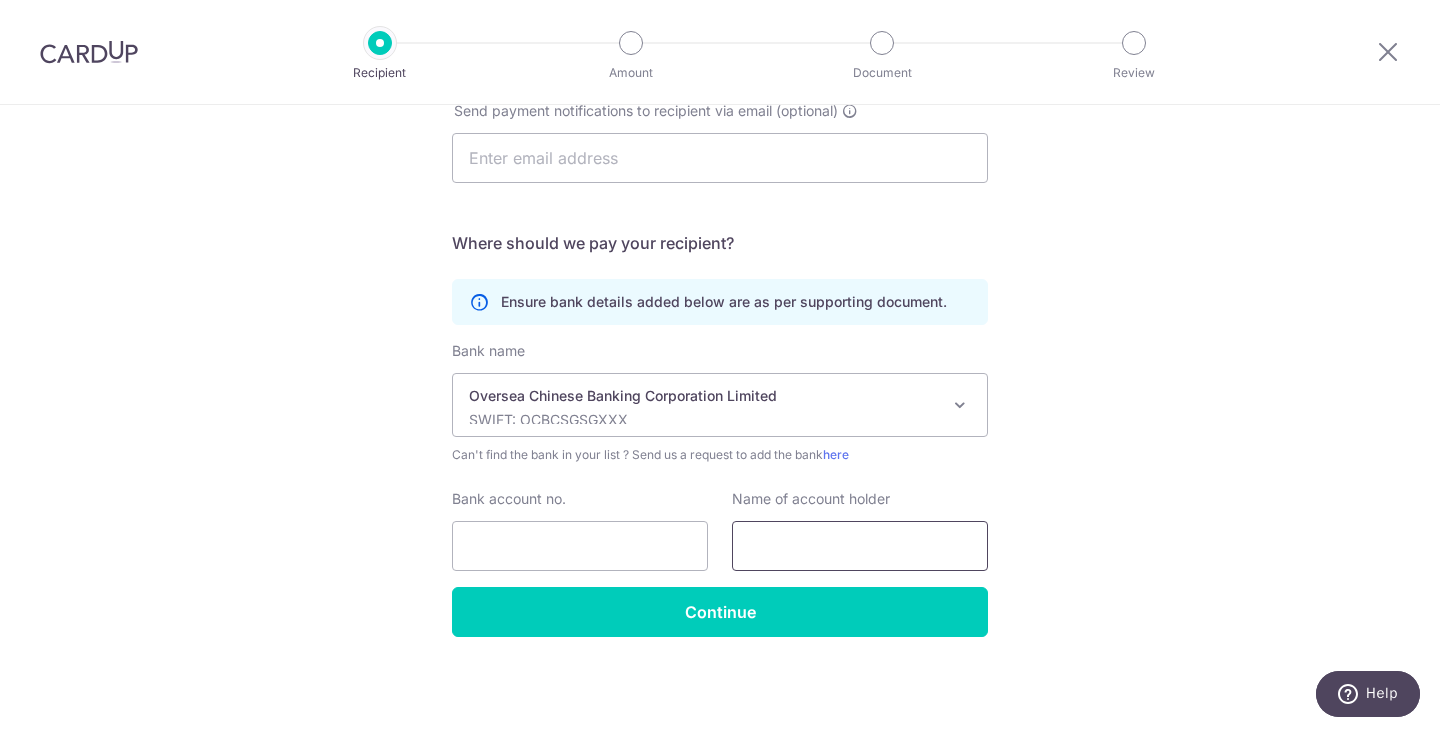 click at bounding box center [860, 546] 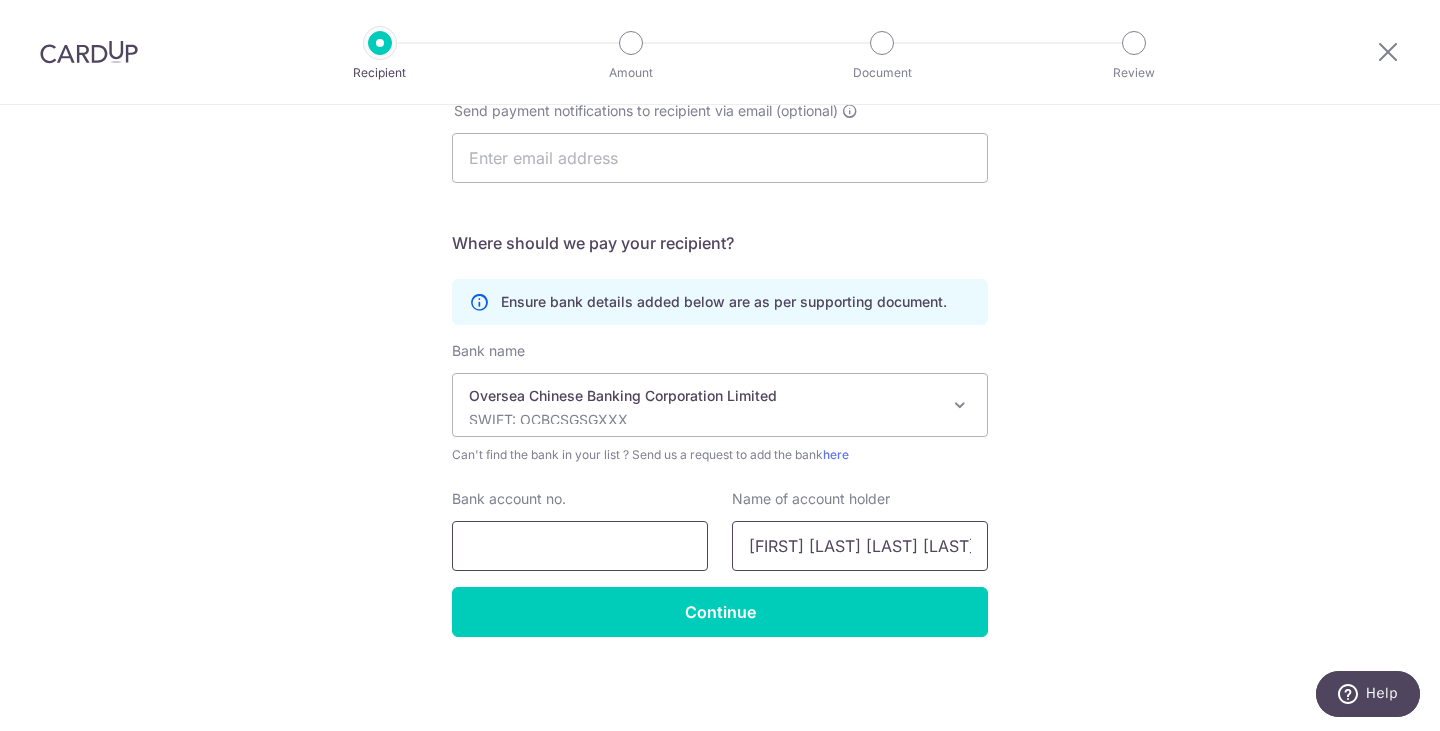 type on "[FIRST] [LAST] [COMPANY]" 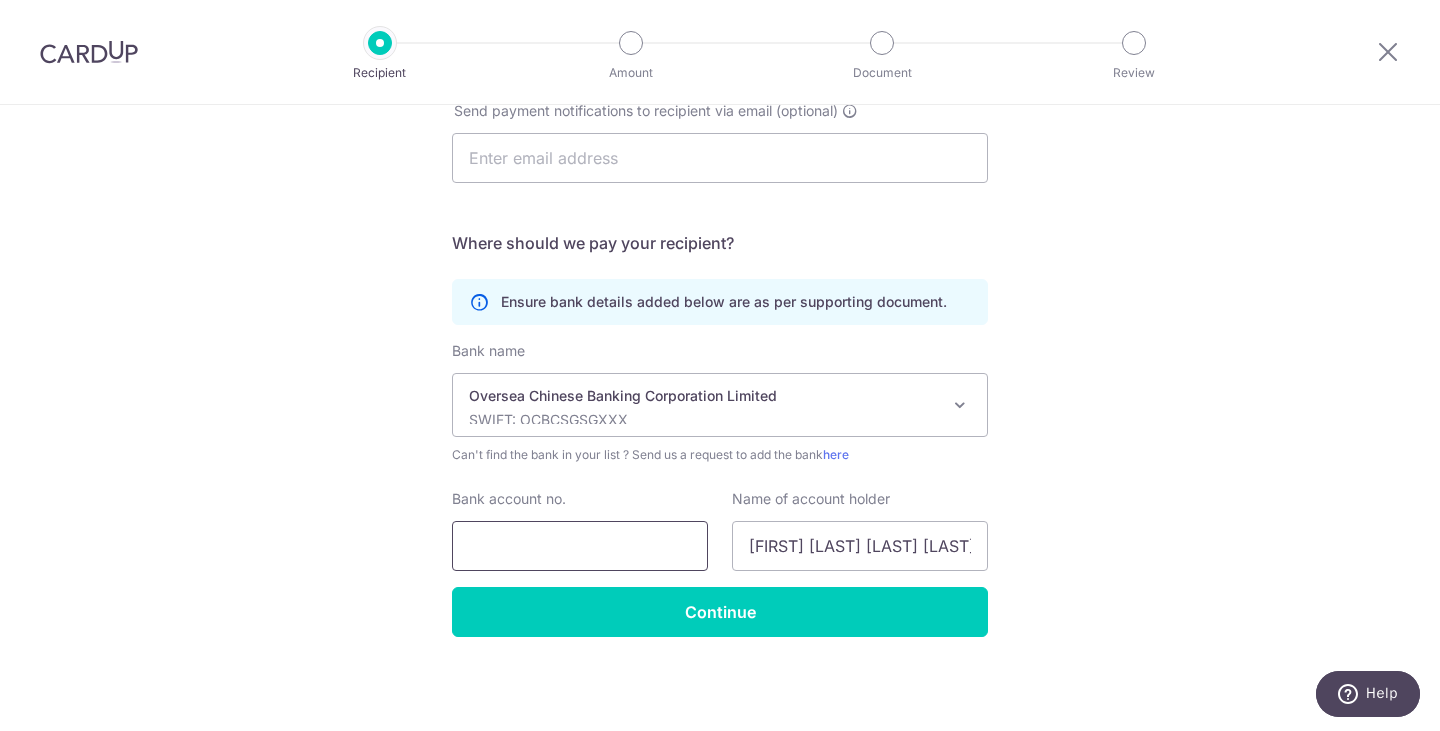 click on "Bank account no." at bounding box center (580, 546) 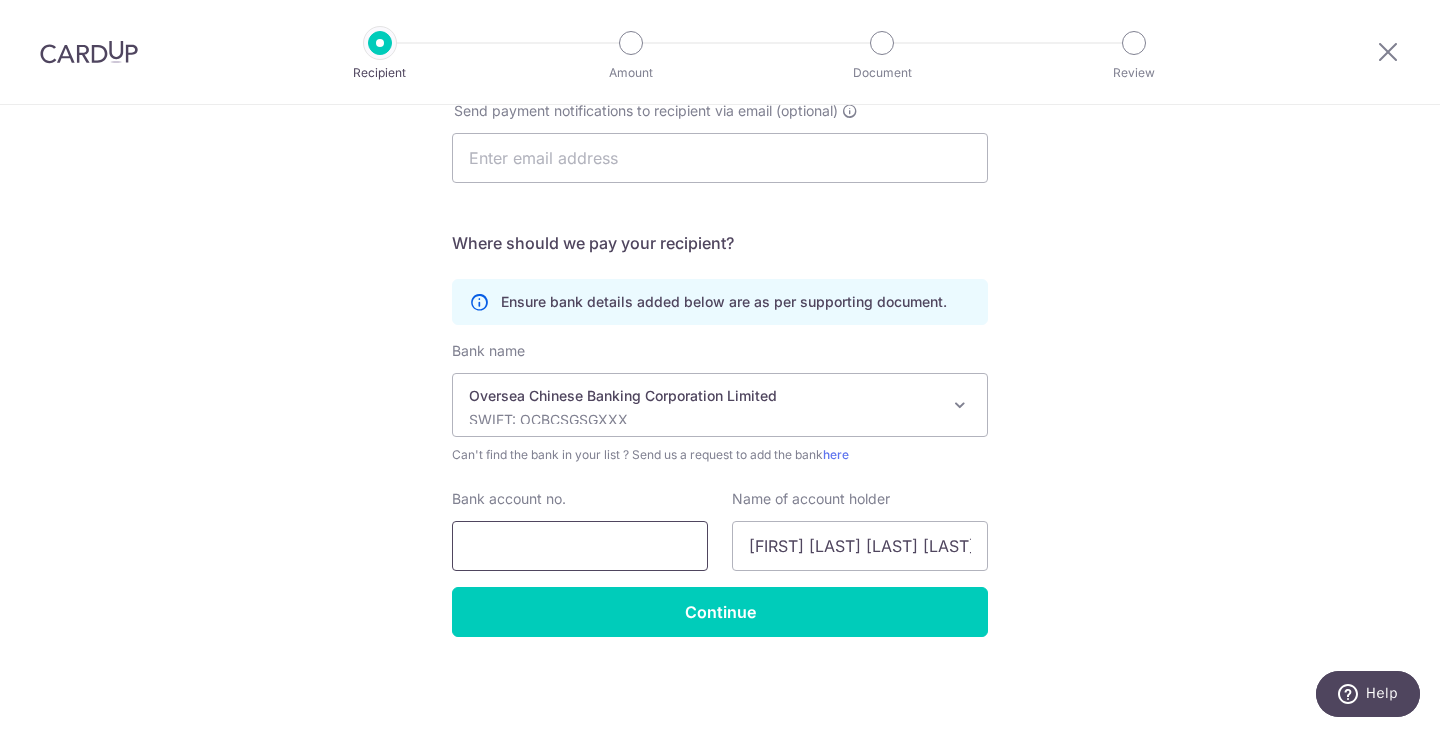 paste on "595-361734-001" 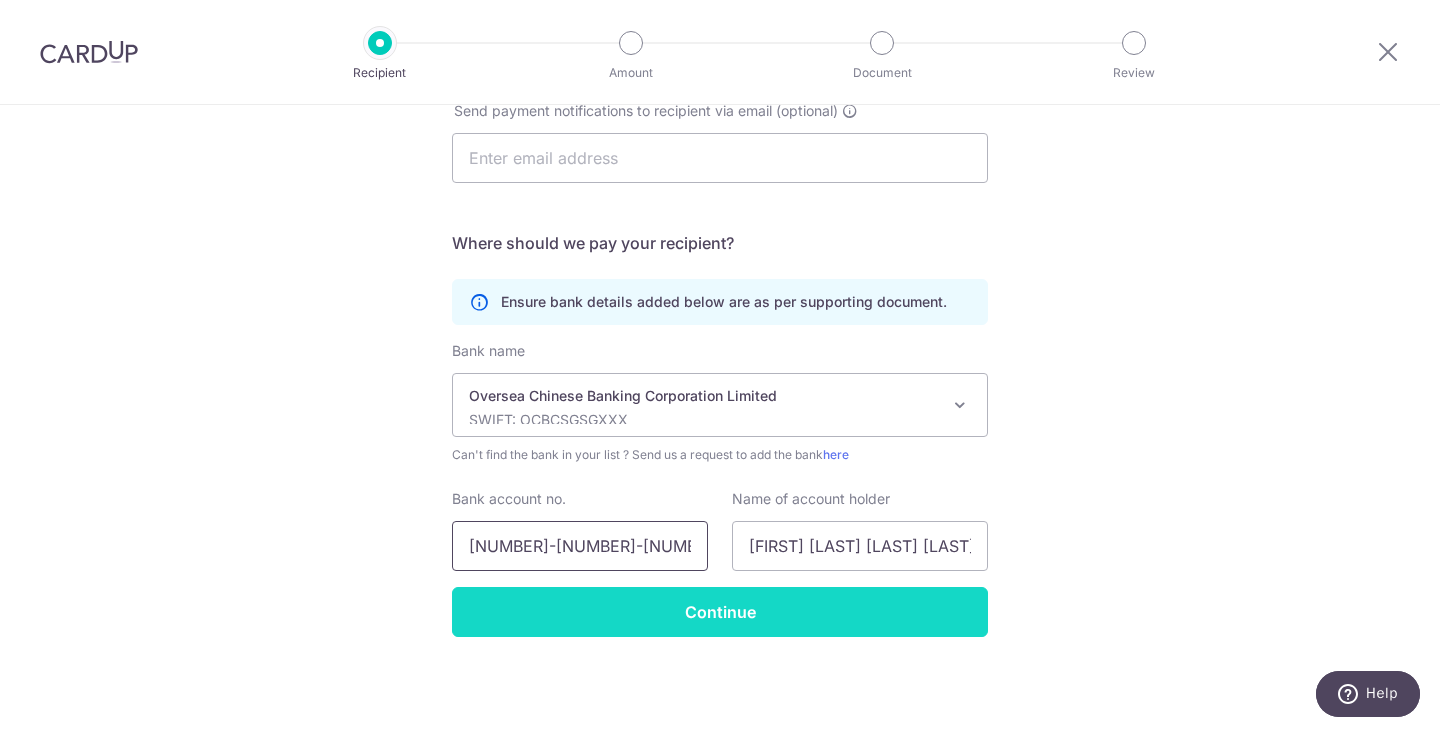 type on "595-361734-001" 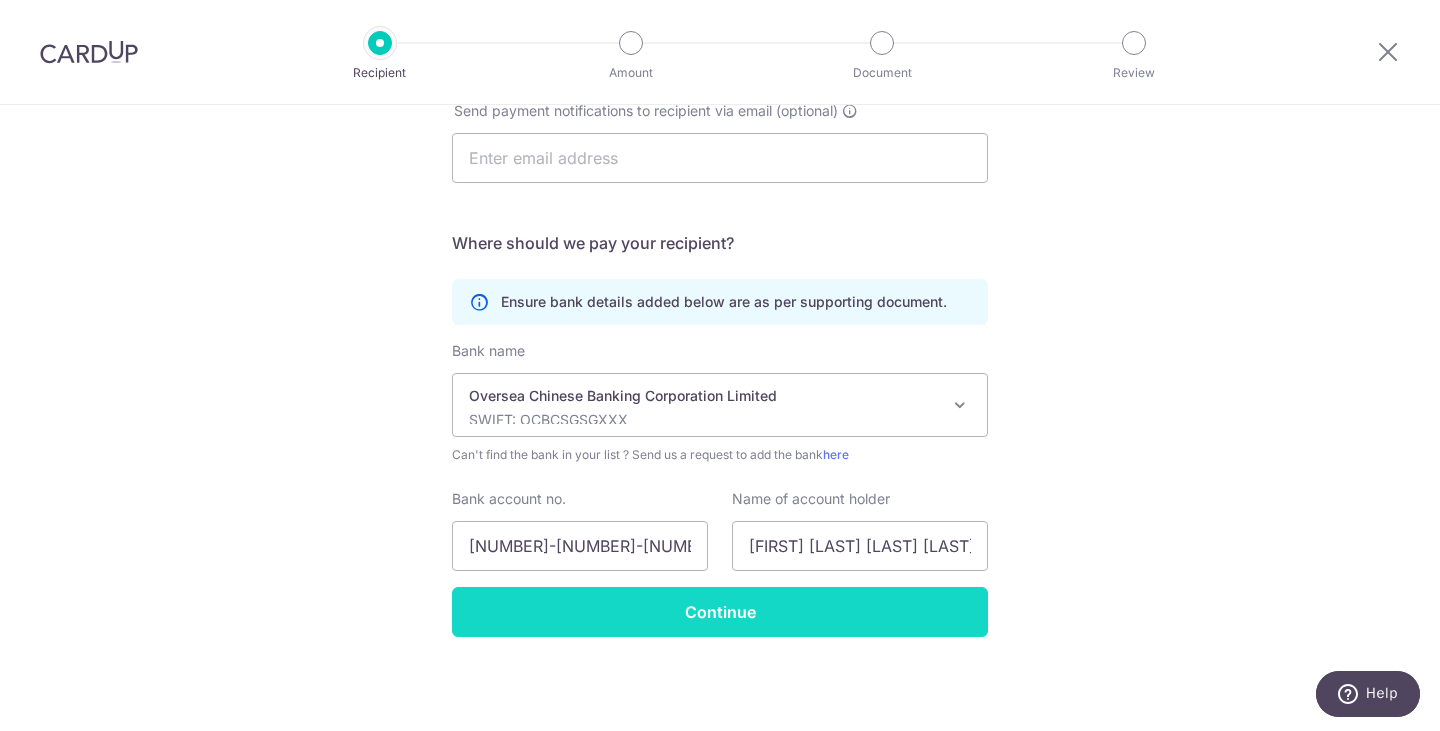 click on "Continue" at bounding box center (720, 612) 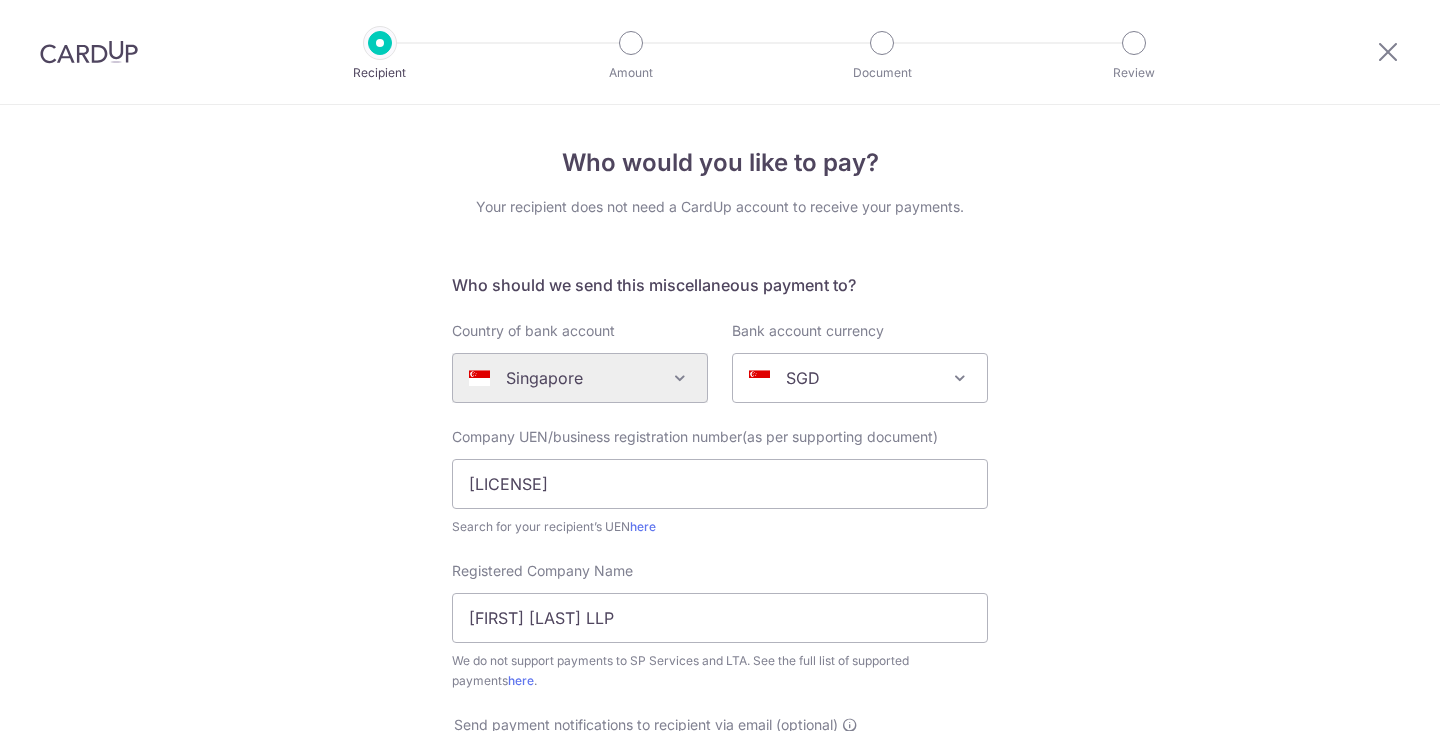 scroll, scrollTop: 0, scrollLeft: 0, axis: both 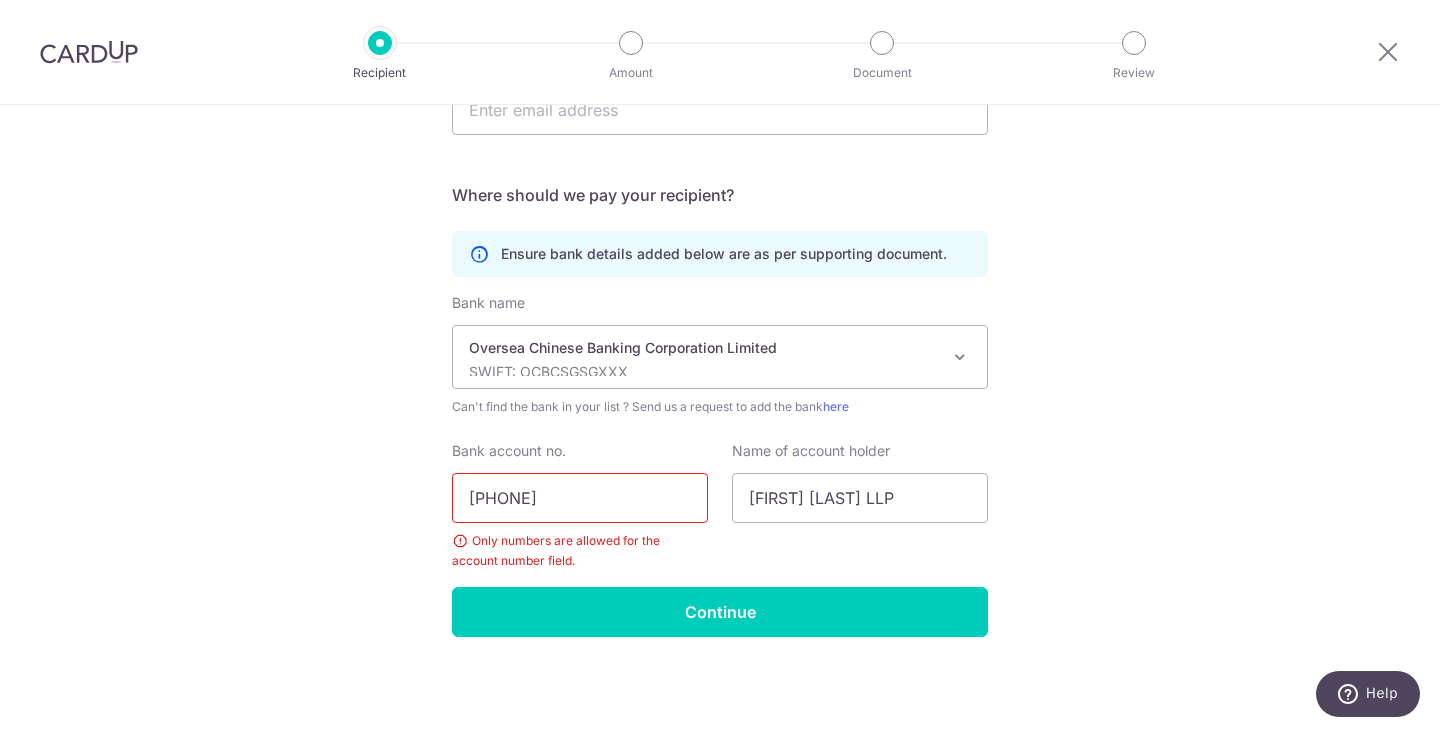 click on "595-361734-001" at bounding box center [580, 498] 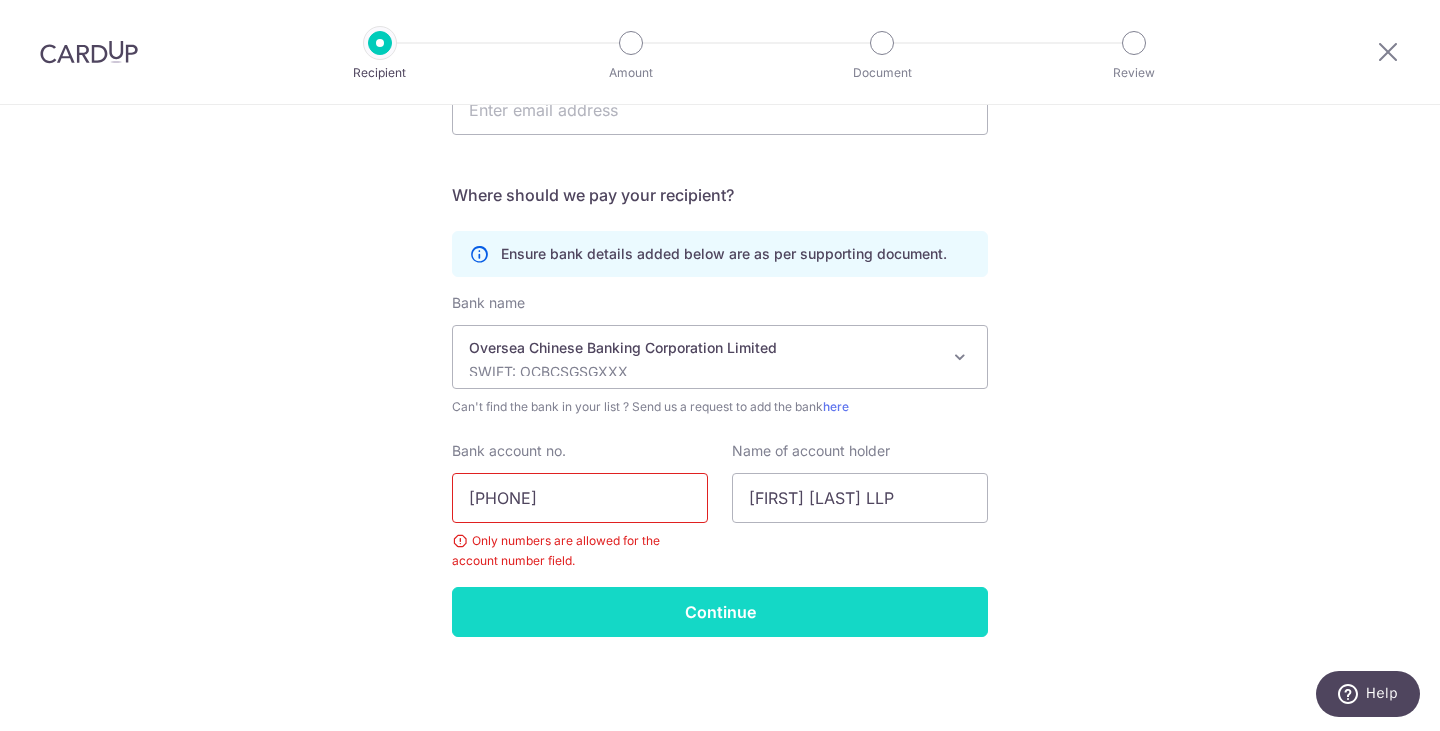 type on "595361734001" 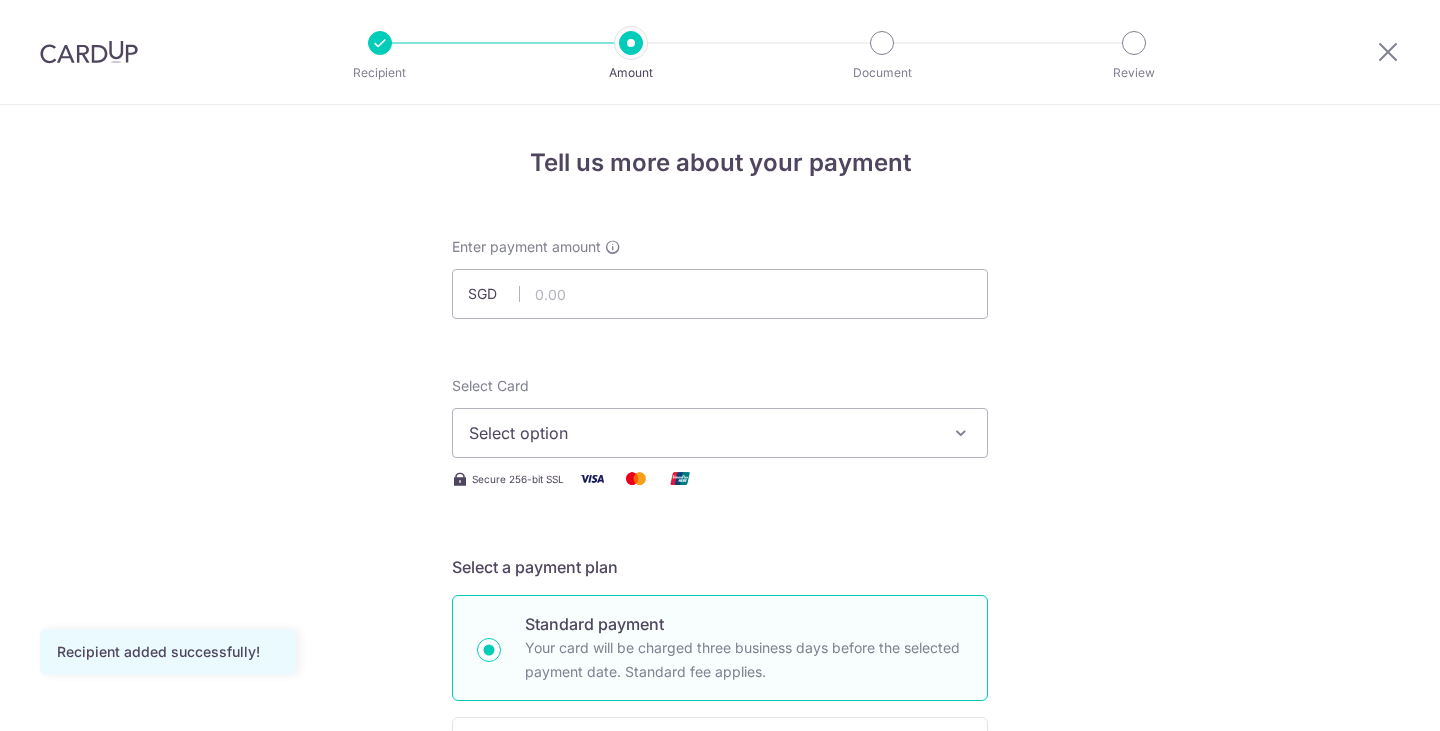 scroll, scrollTop: 0, scrollLeft: 0, axis: both 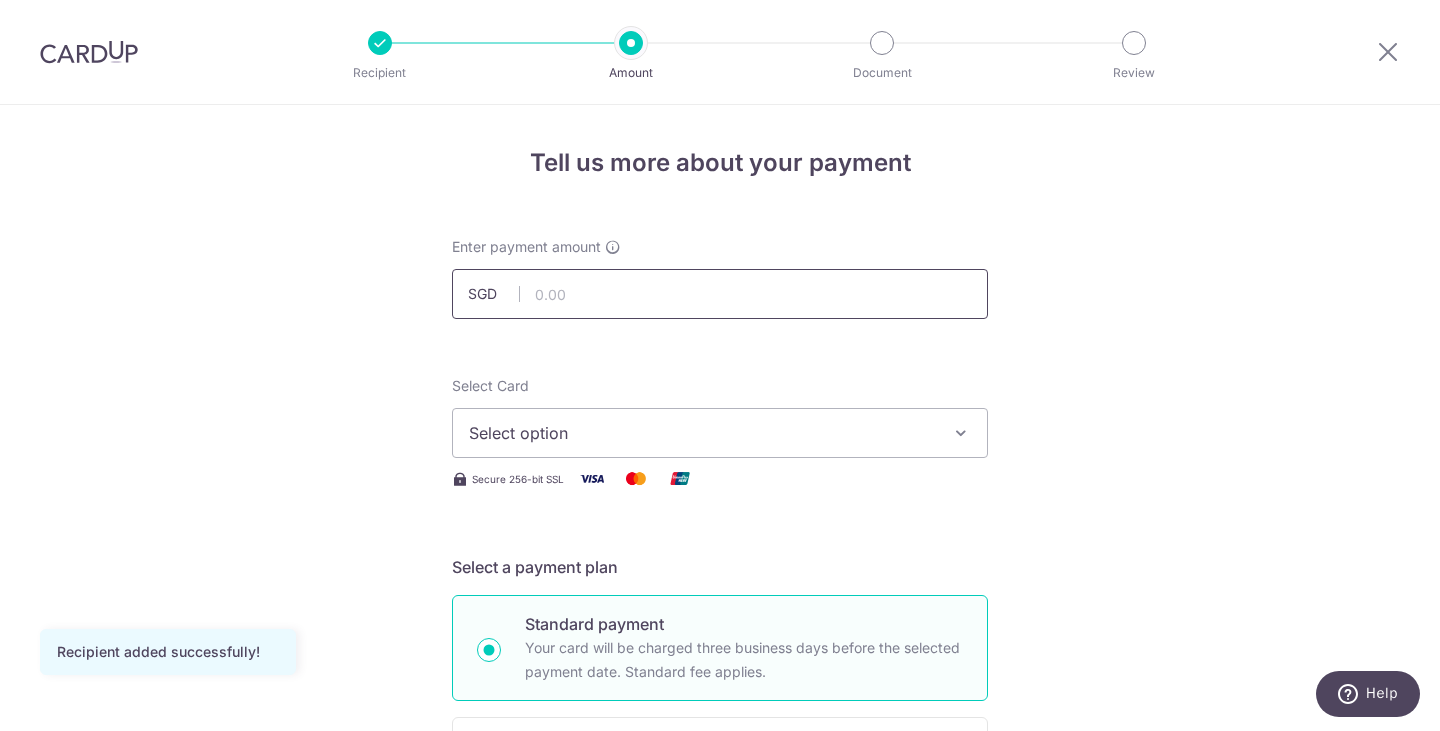 click at bounding box center [720, 294] 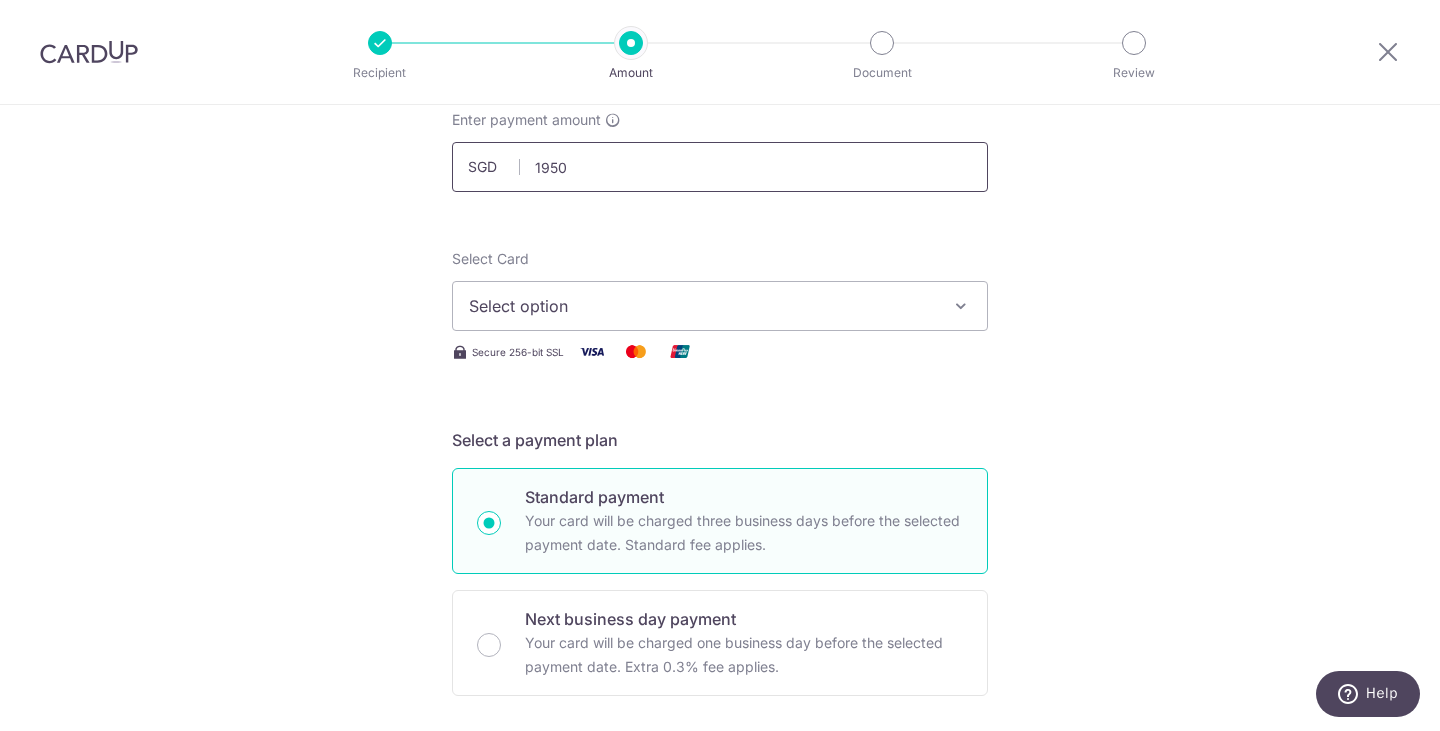 scroll, scrollTop: 125, scrollLeft: 0, axis: vertical 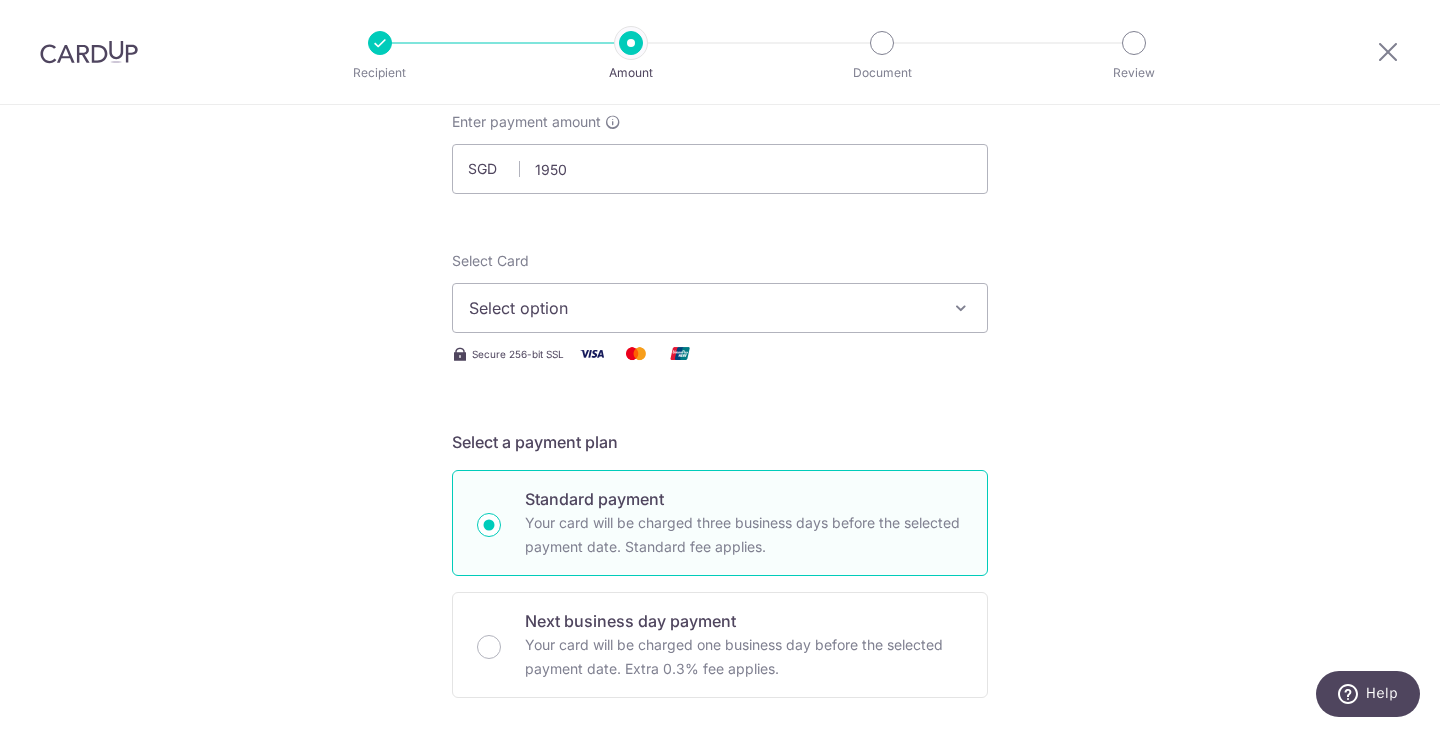 type on "1,950.00" 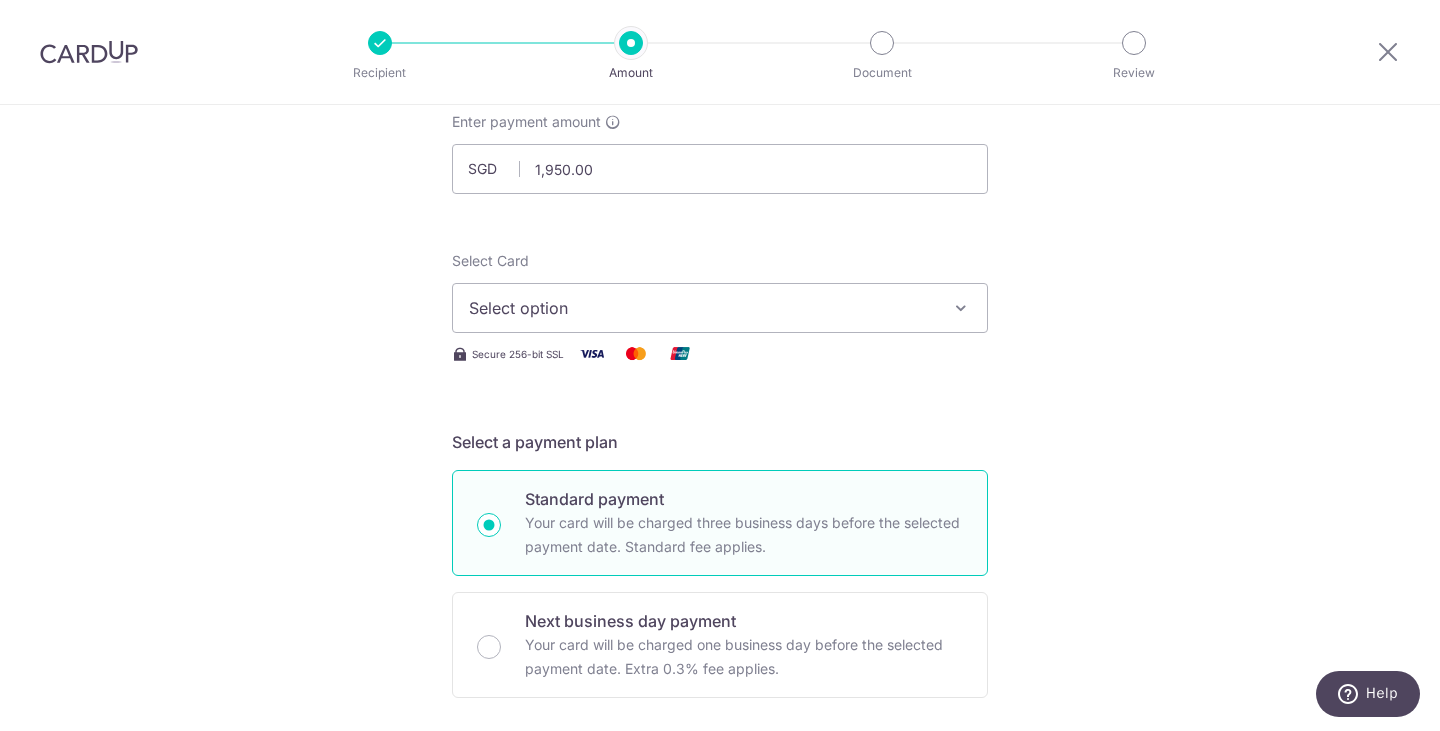click on "Select option" at bounding box center [702, 308] 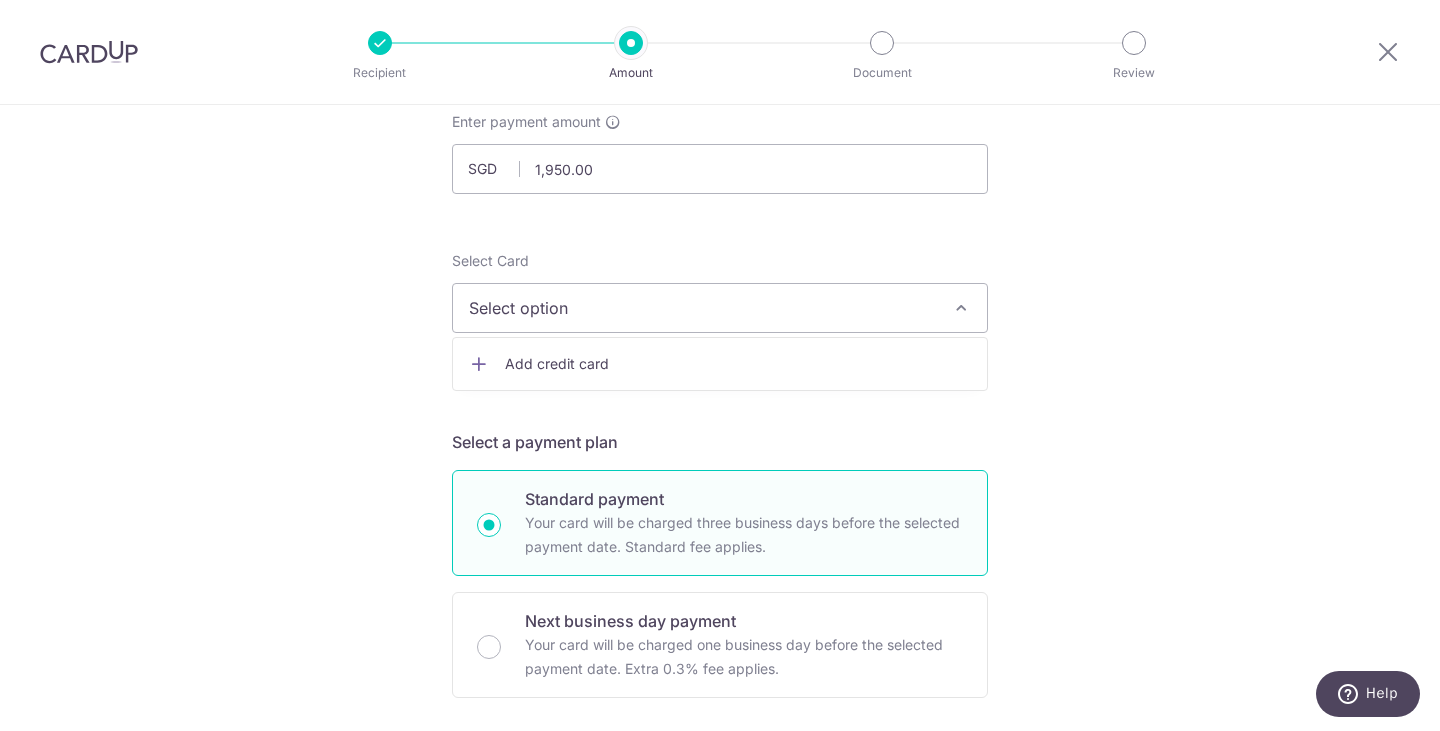 click on "Add credit card" at bounding box center [738, 364] 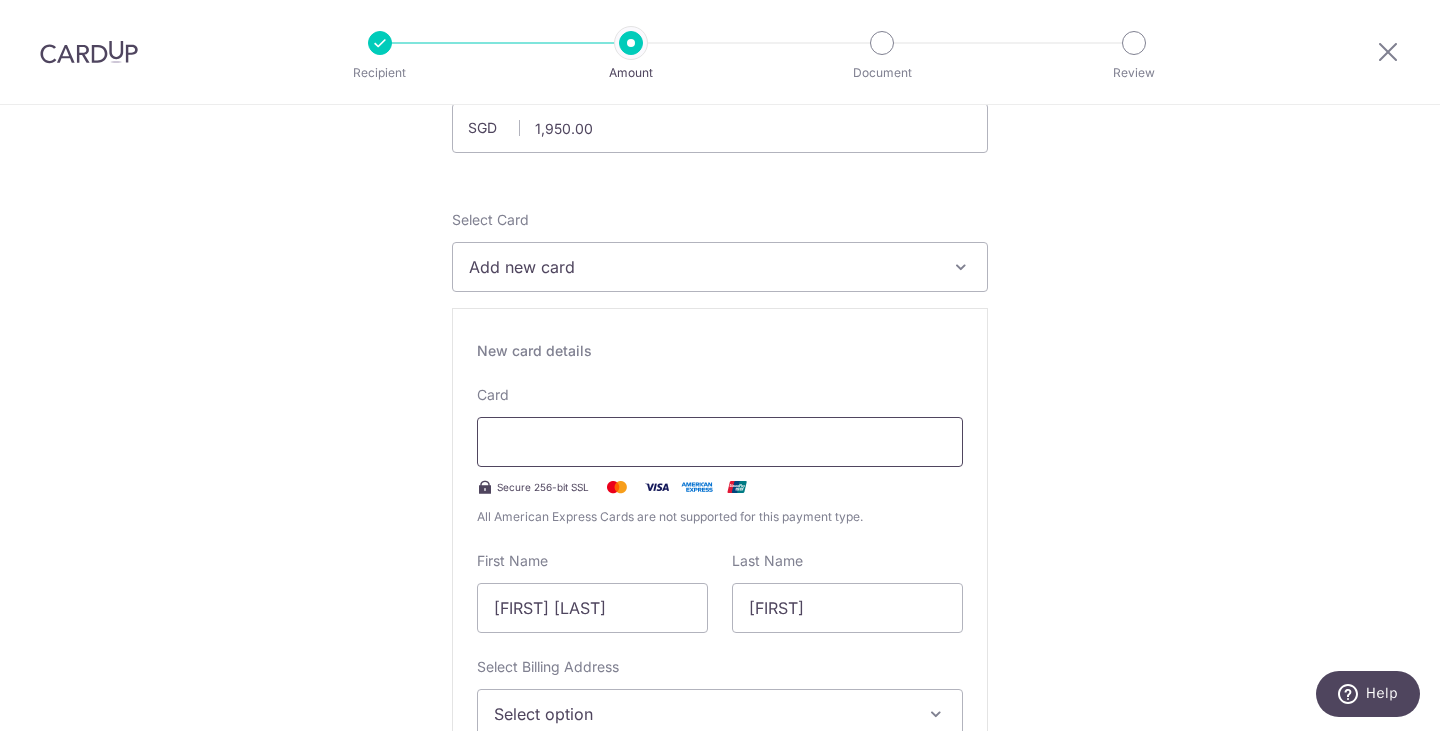 scroll, scrollTop: 185, scrollLeft: 0, axis: vertical 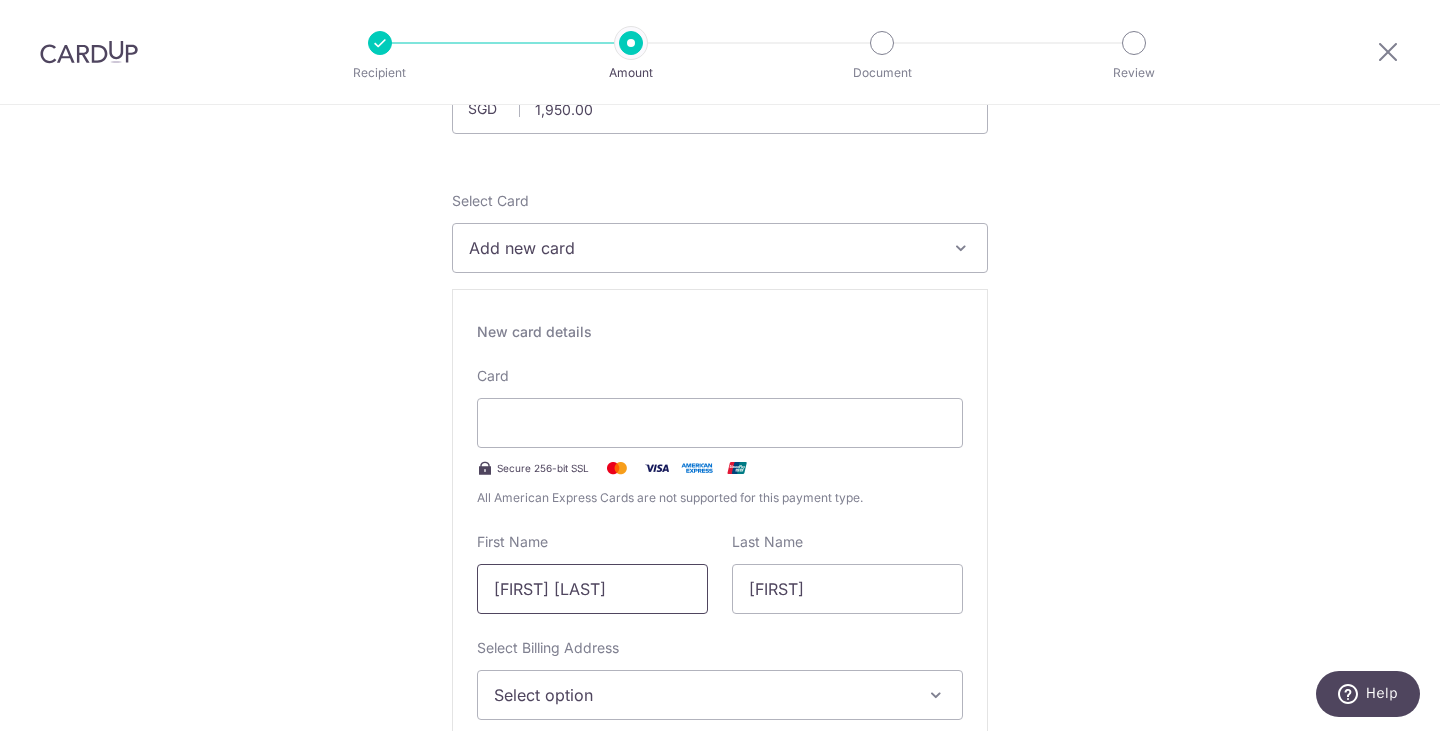 click on "Lew Yi Ting" at bounding box center (592, 589) 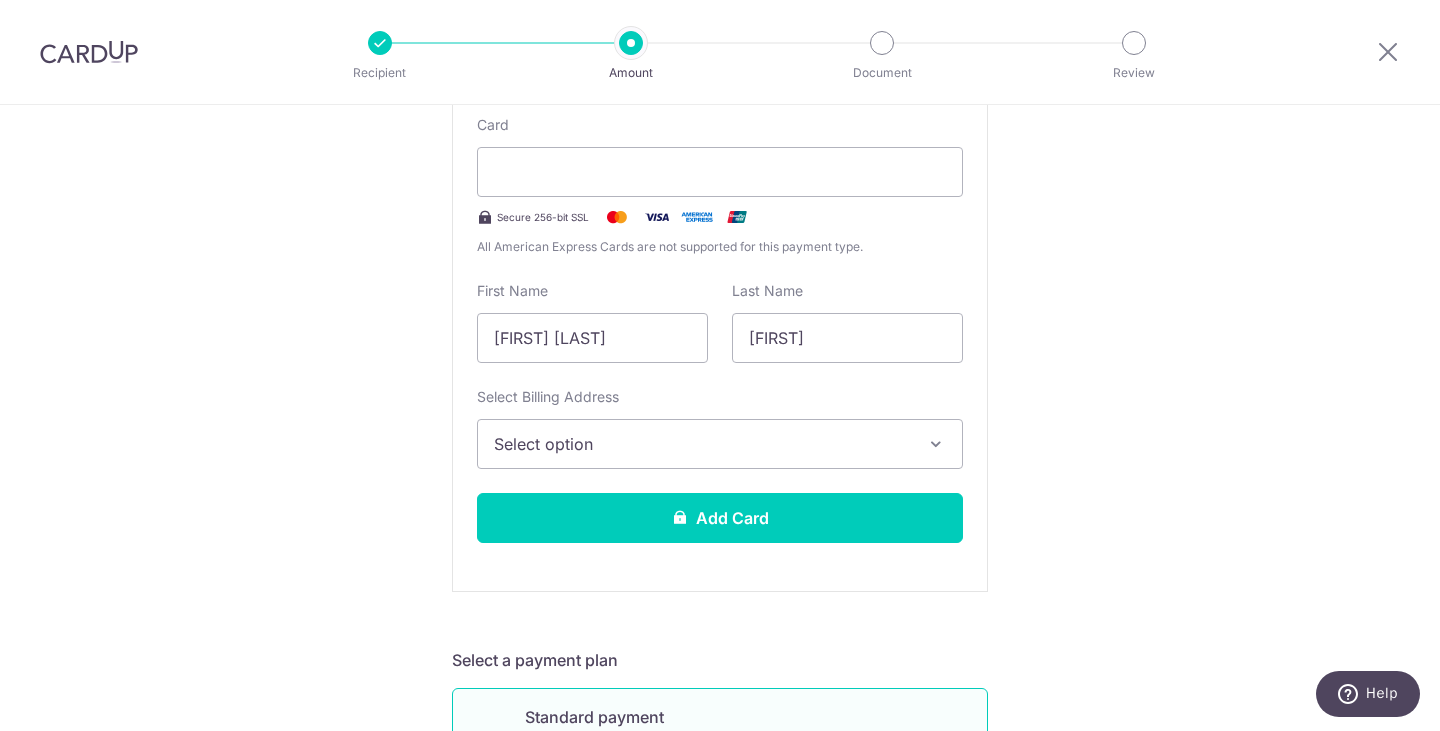 scroll, scrollTop: 442, scrollLeft: 0, axis: vertical 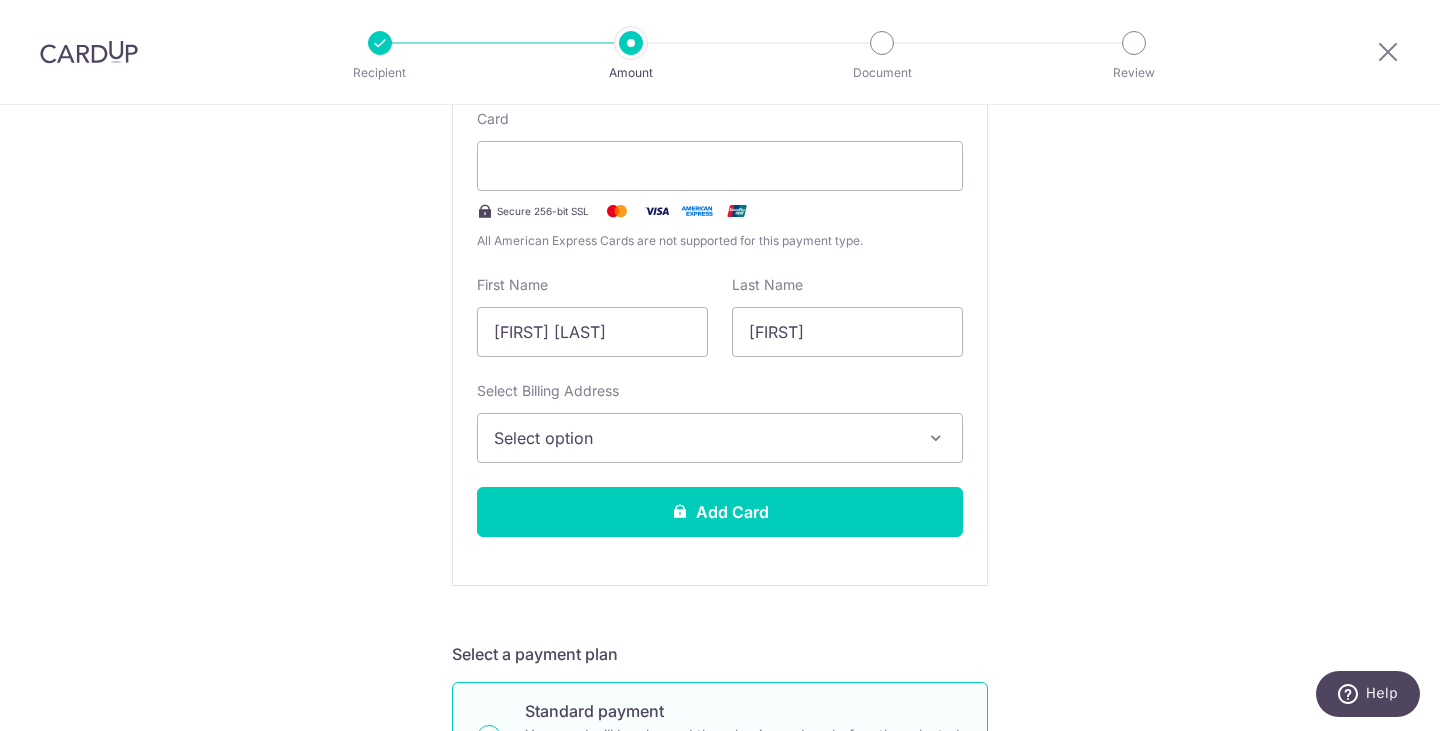 click on "Select option" at bounding box center (720, 438) 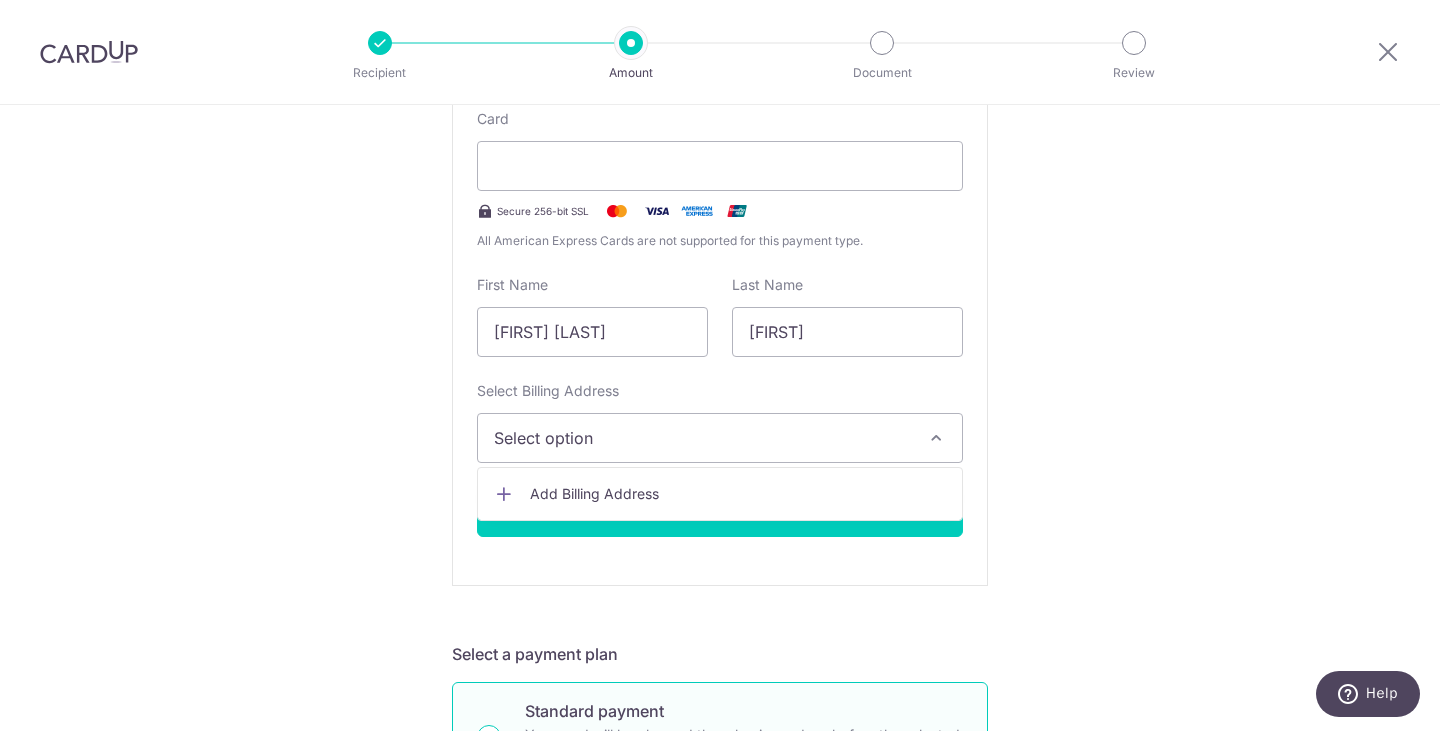 click on "Select option" at bounding box center (720, 438) 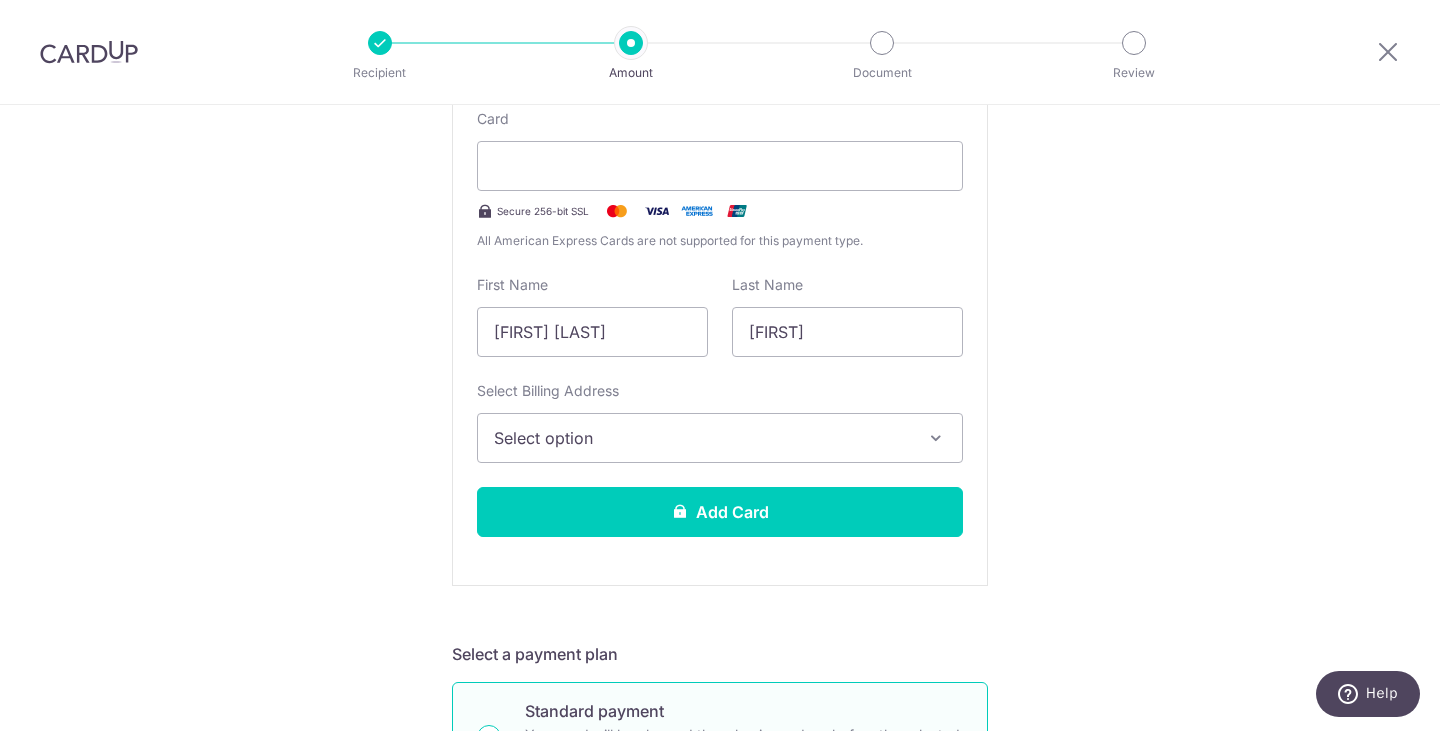click on "Select option" at bounding box center (702, 438) 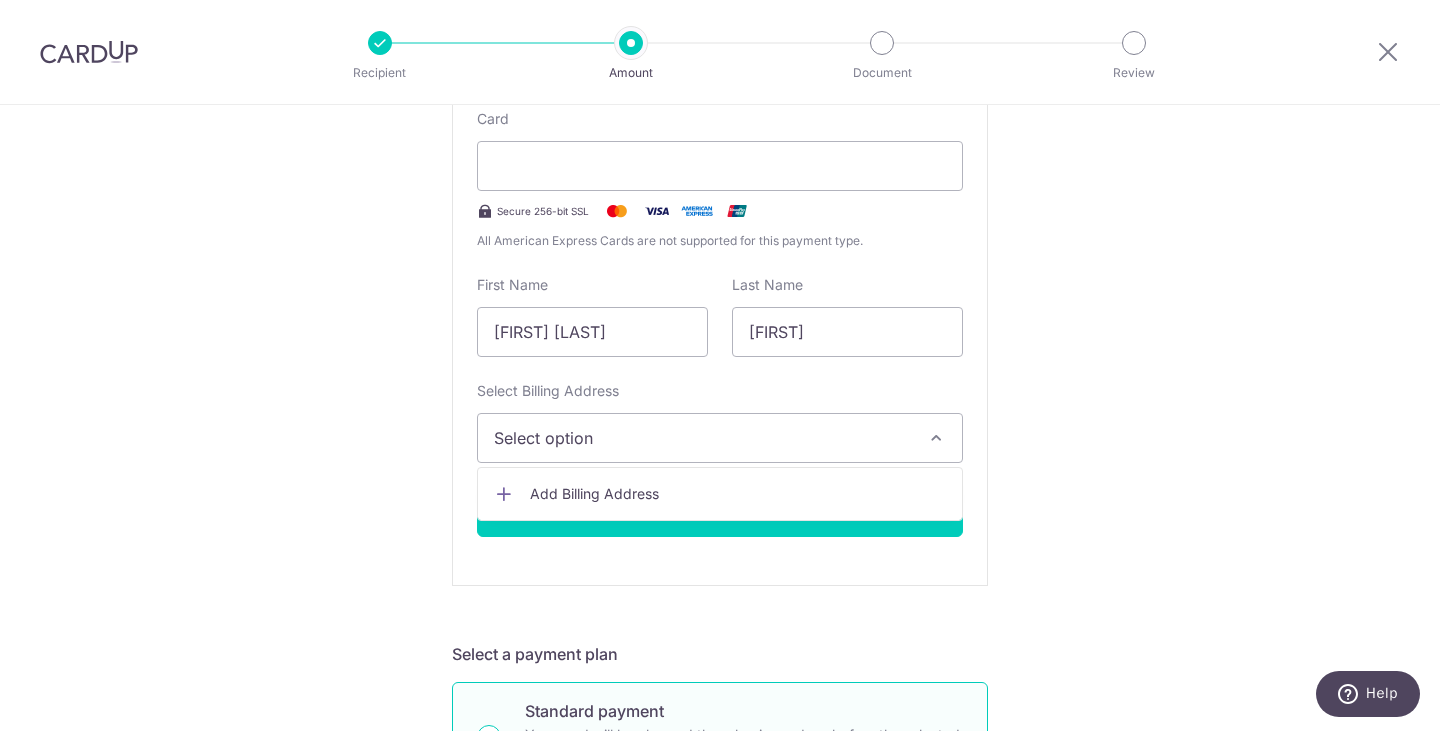 click on "Add Billing Address" at bounding box center [720, 494] 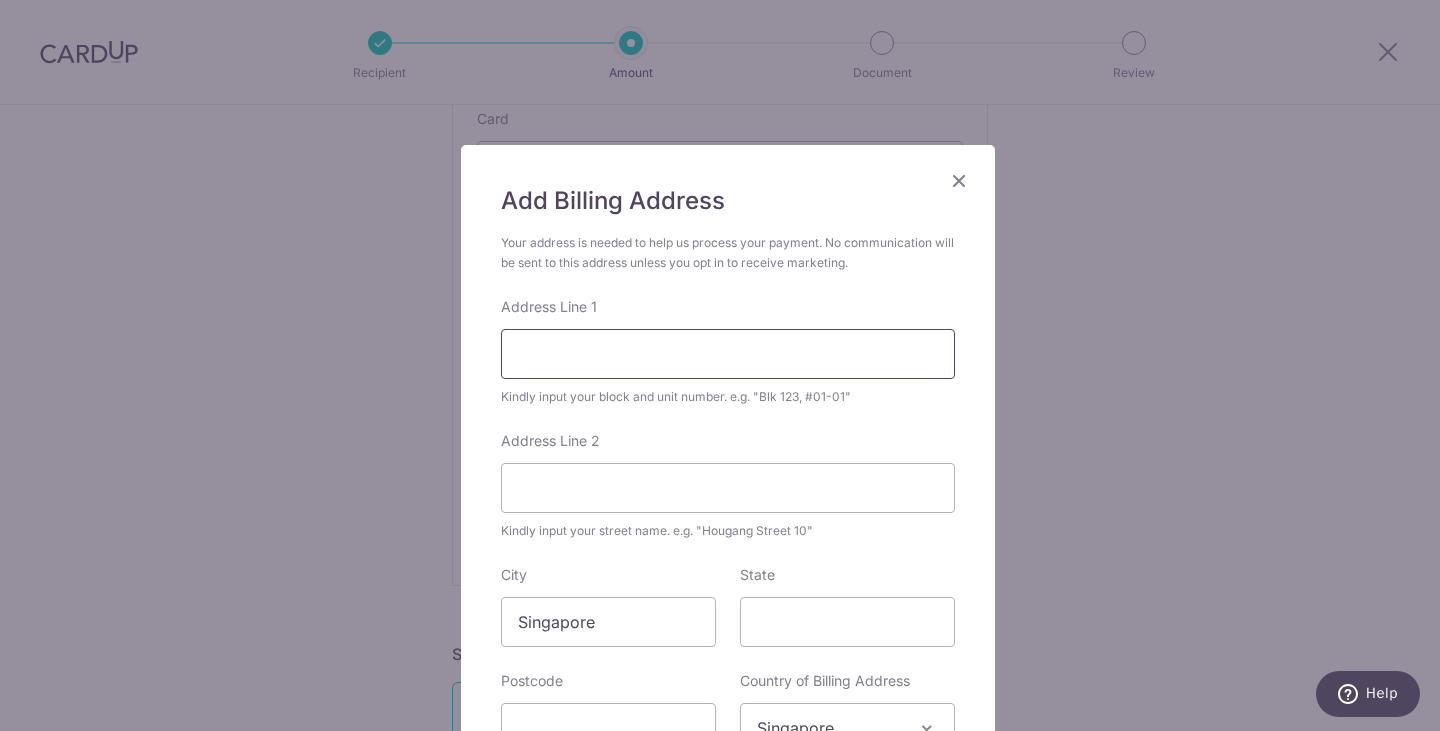 click on "Address Line 1" at bounding box center (728, 354) 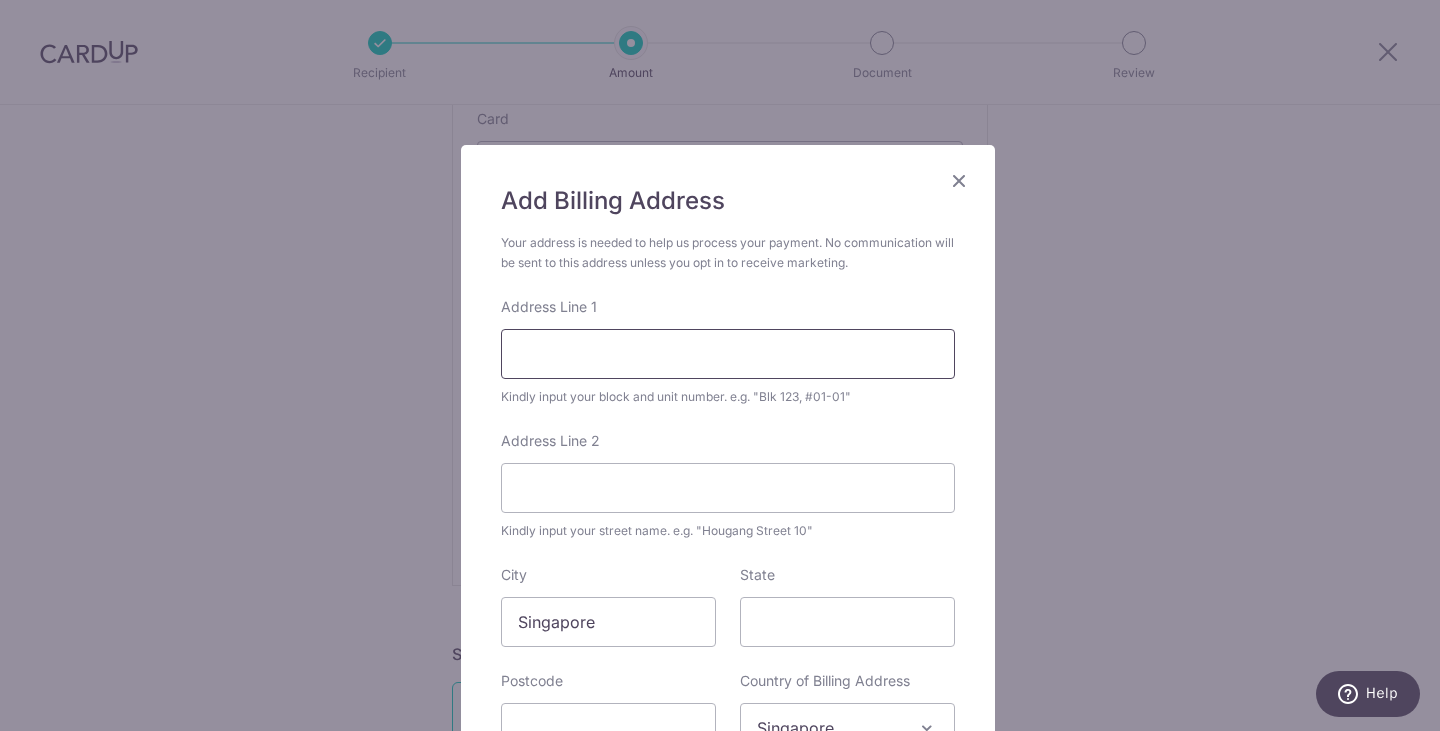 type on "21 Tampines Street 34 The Eden@Tampines" 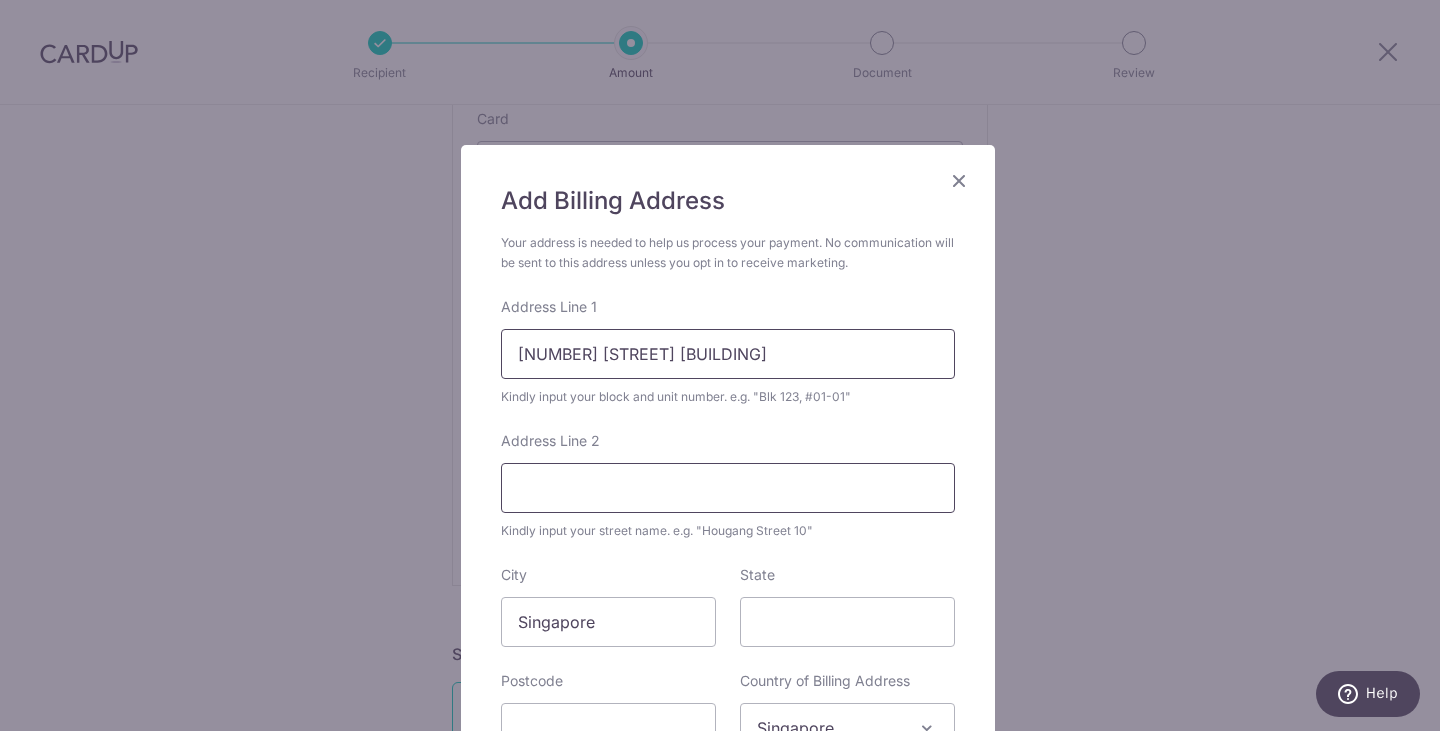 type on "#06-02" 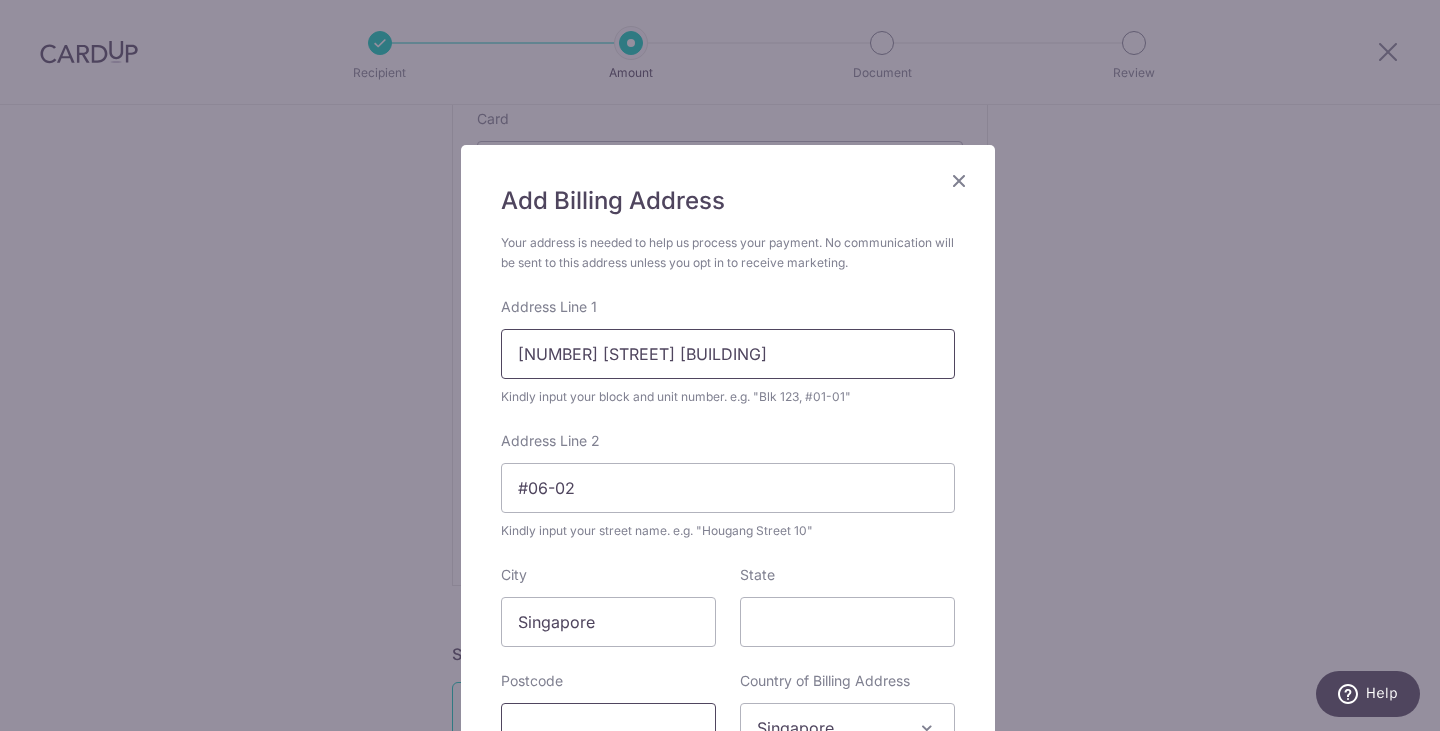 type on "529232" 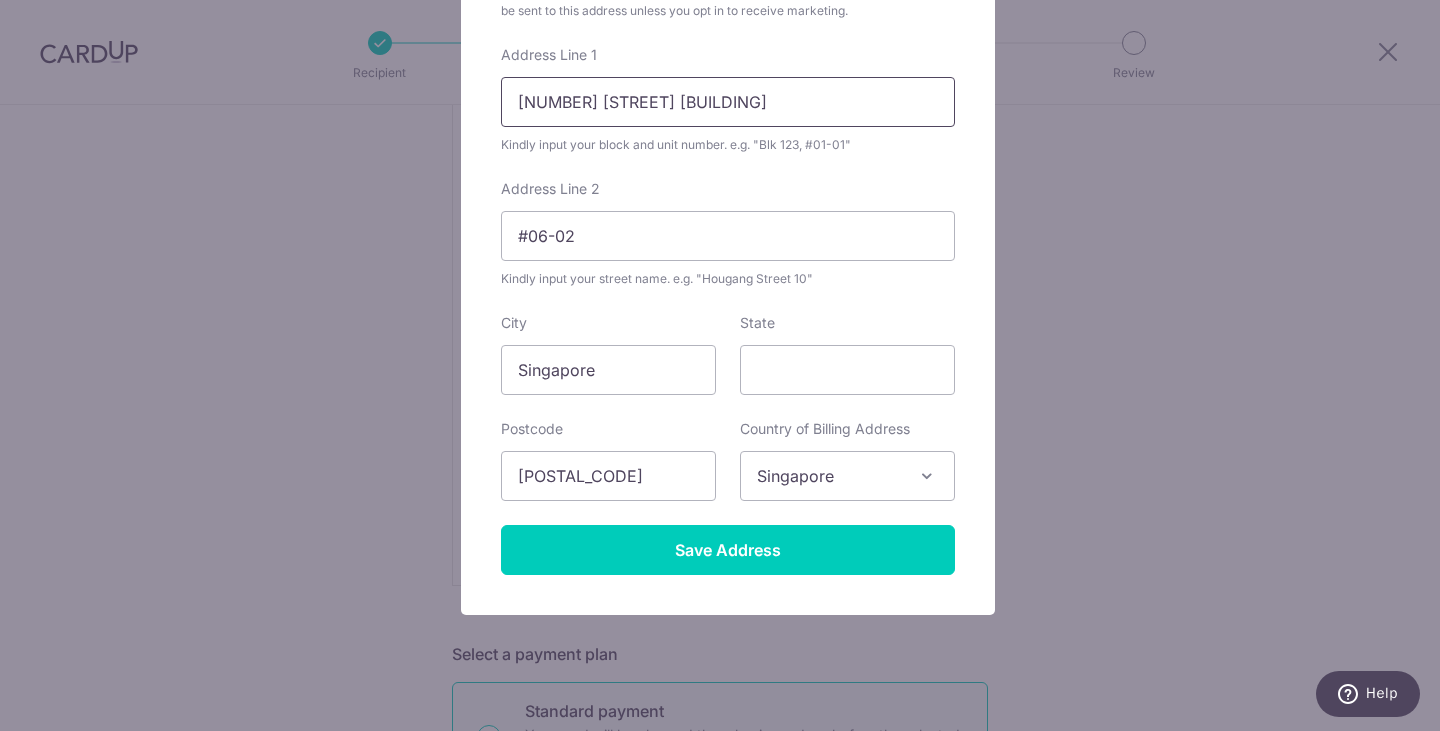 scroll, scrollTop: 253, scrollLeft: 0, axis: vertical 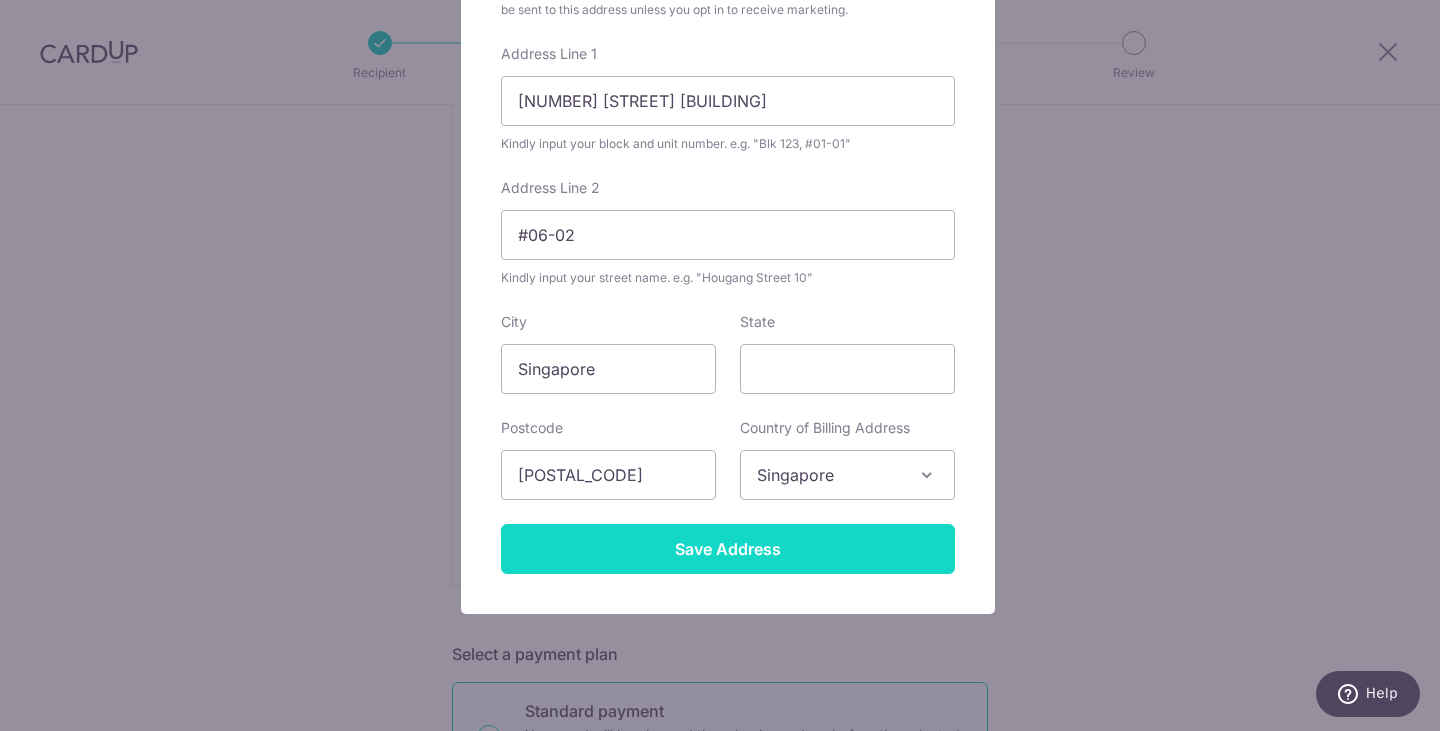 click on "Save Address" at bounding box center [728, 549] 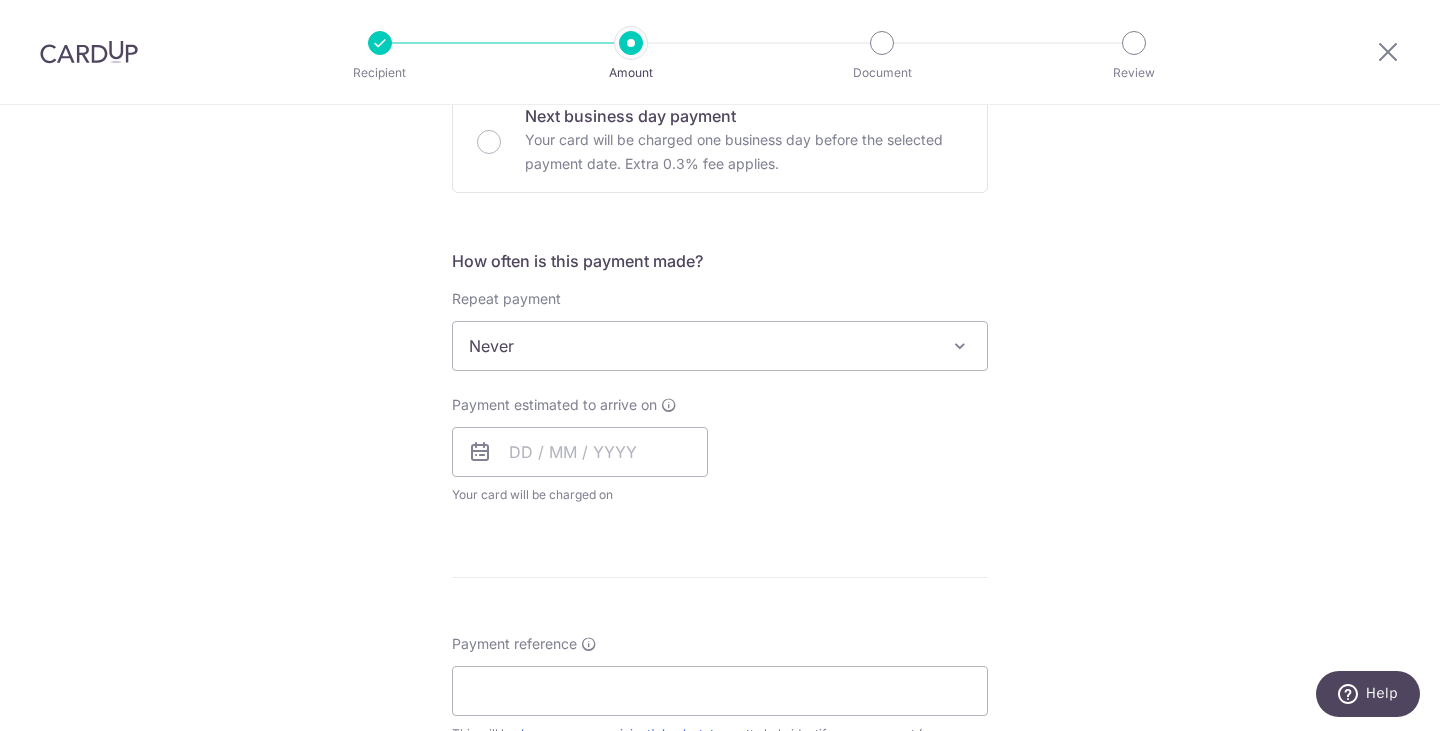 scroll, scrollTop: 1158, scrollLeft: 0, axis: vertical 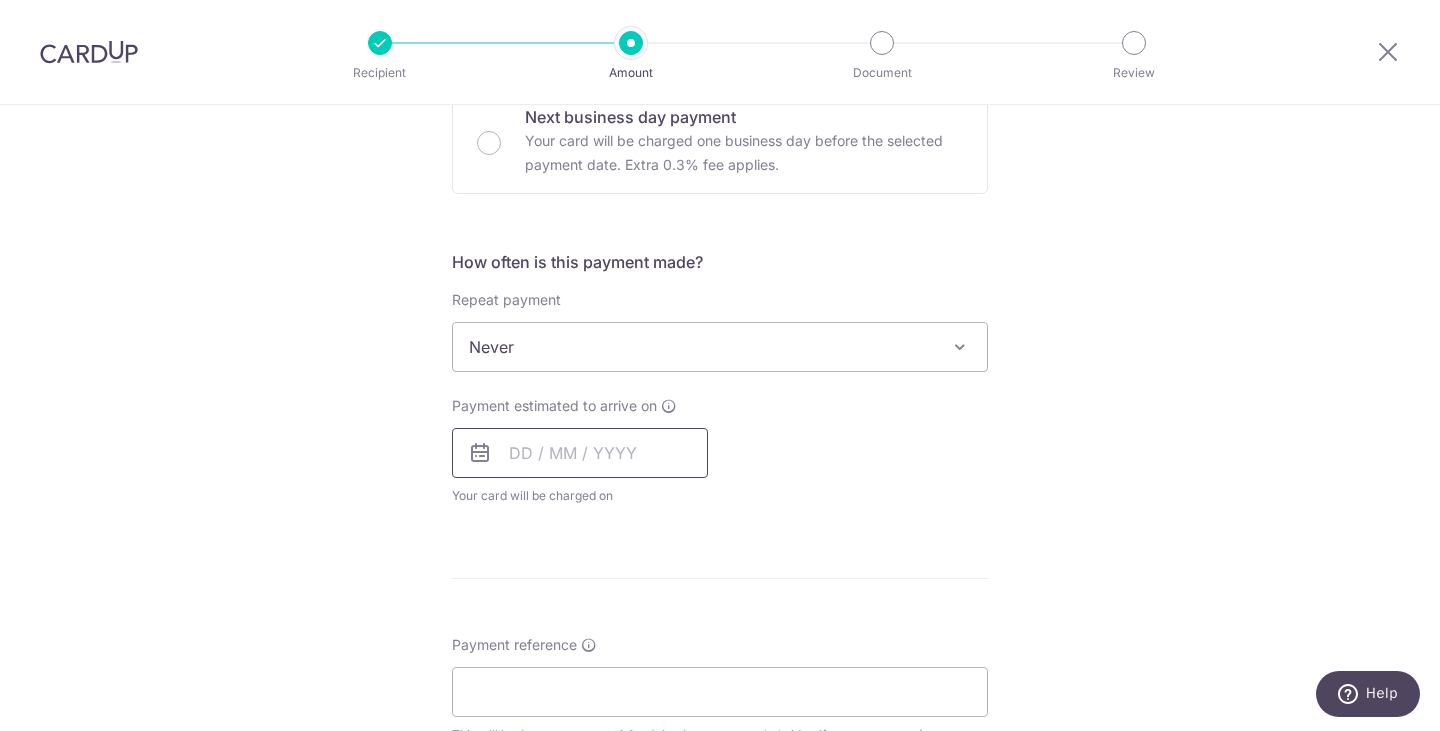 click at bounding box center [580, 453] 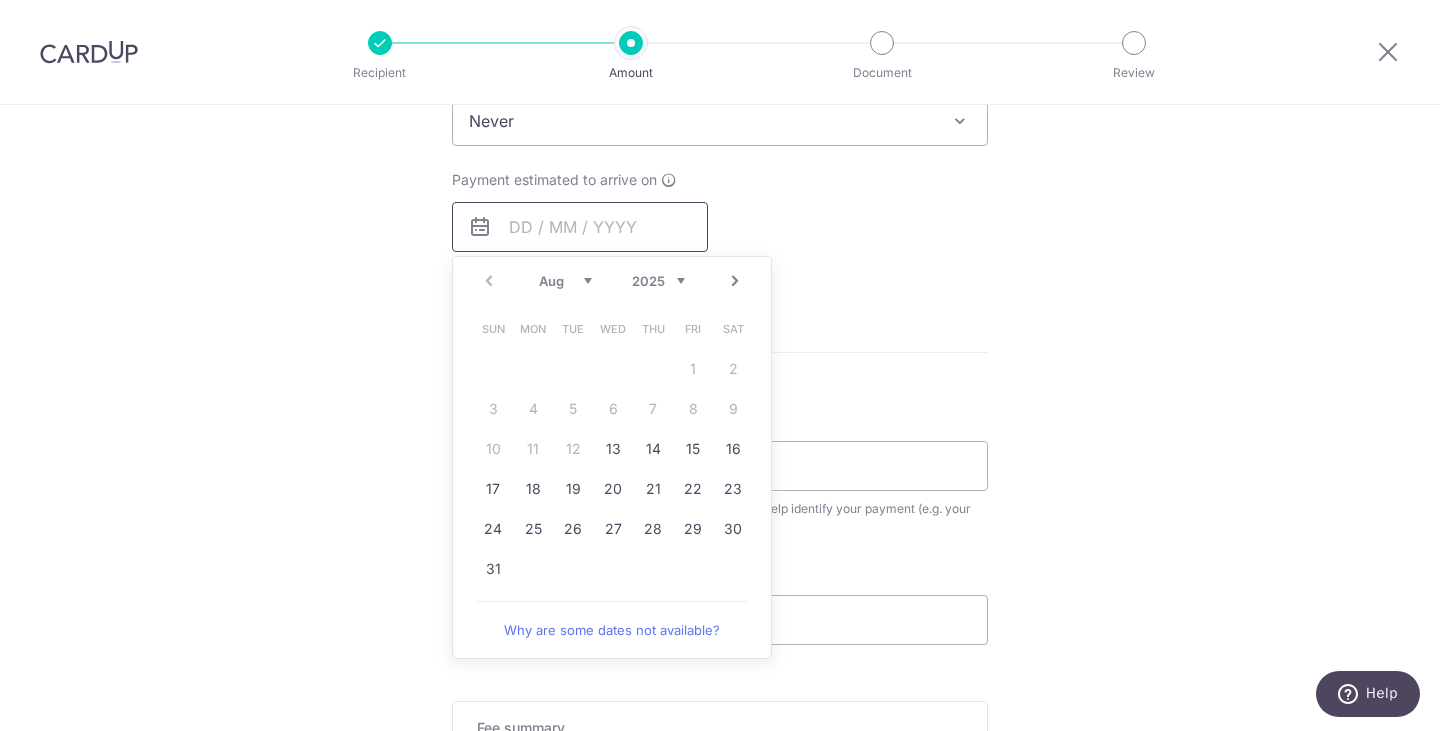 scroll, scrollTop: 1386, scrollLeft: 0, axis: vertical 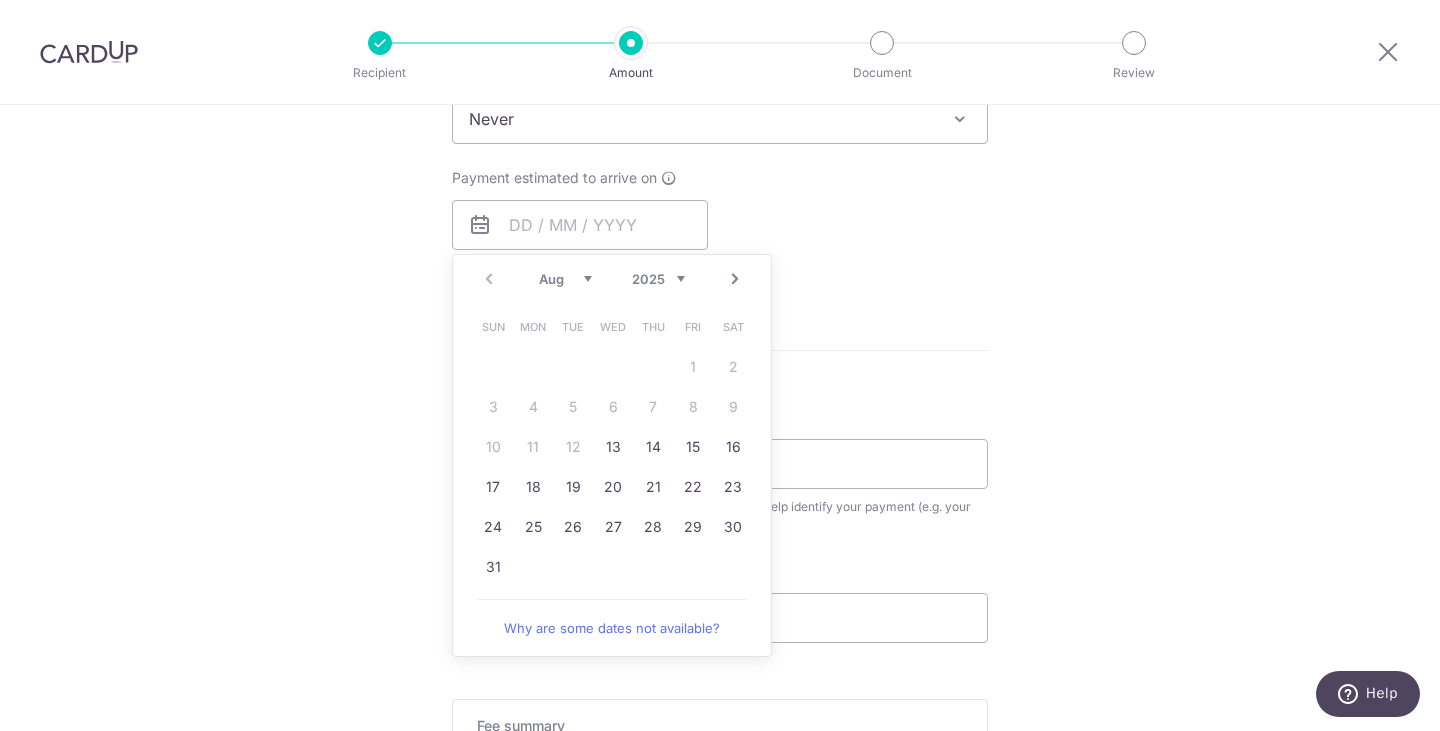 click on "How often is this payment made?
Repeat payment
Never
Every week
Every month
Every quarter
Every half a year Never
To set up monthly income tax payments on CardUp, please ensure the following:     Keep GIRO active   First payment through GIRO   Limit of 11 months scheduling   Upload Notice of Assessment    For more details, refer to this guide:  CardUp Help - Monthly Income Tax Payments
Payment estimated to arrive on
Prev Next Aug Sep Oct Nov Dec 2025 2026 2027 2028 2029 2030 2031 2032 2033 2034 2035 Sun Mon Tue Wed Thu Fri Sat           1 2 3 4 5 6 7 8 9 10 11 12 13 14 15 16 17 18 19 20 21 22 23 24 25 26 27 28 29 30 31             Why are some dates not available?
Your card will be charged on   for the first payment" at bounding box center [720, 158] 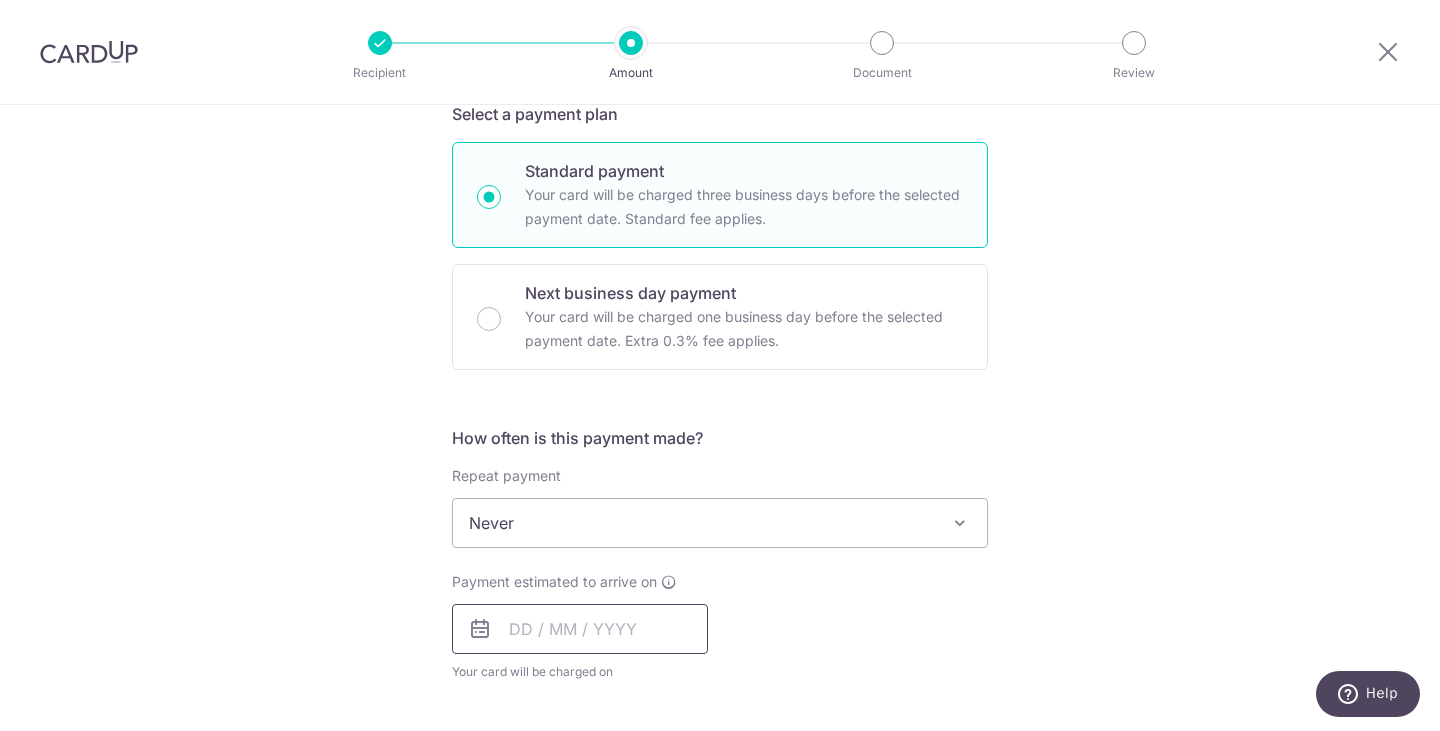 scroll, scrollTop: 466, scrollLeft: 0, axis: vertical 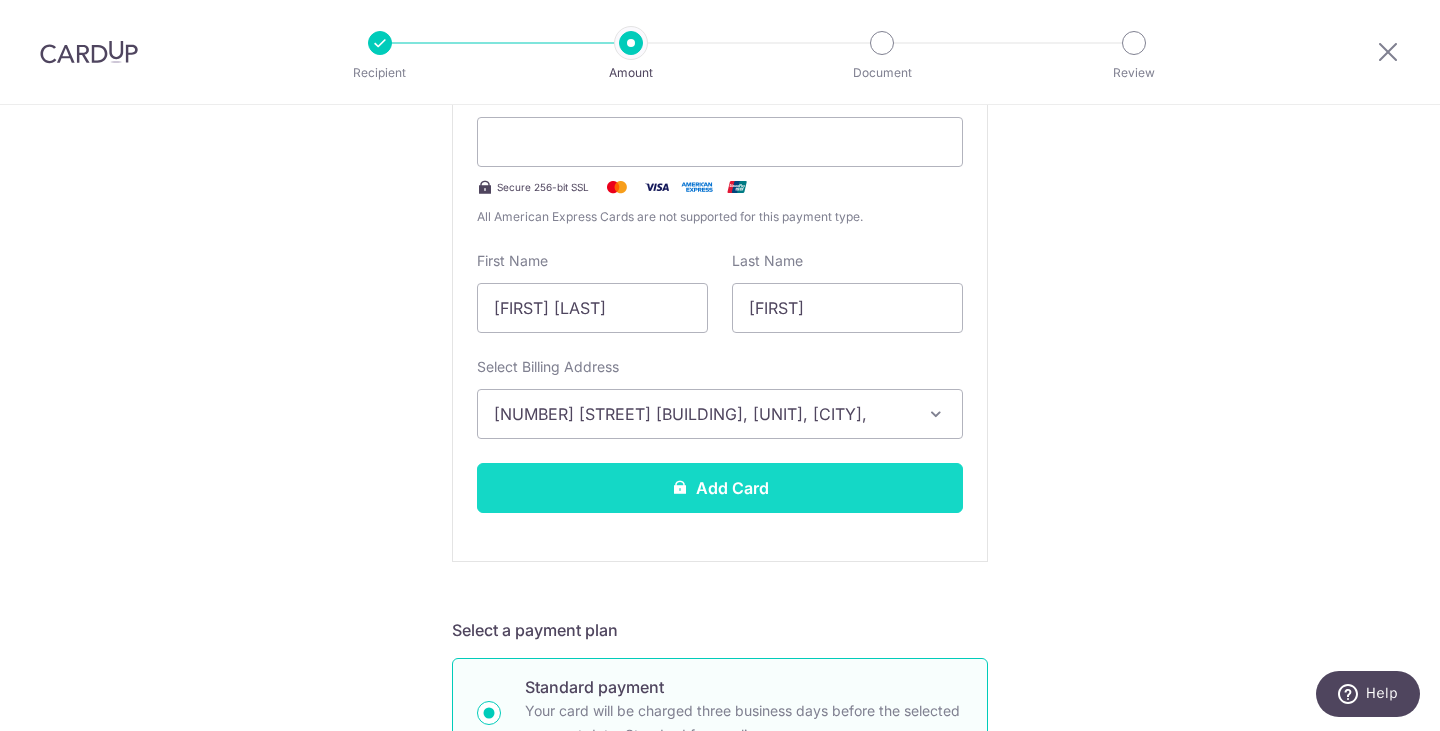 click on "Add Card" at bounding box center [720, 488] 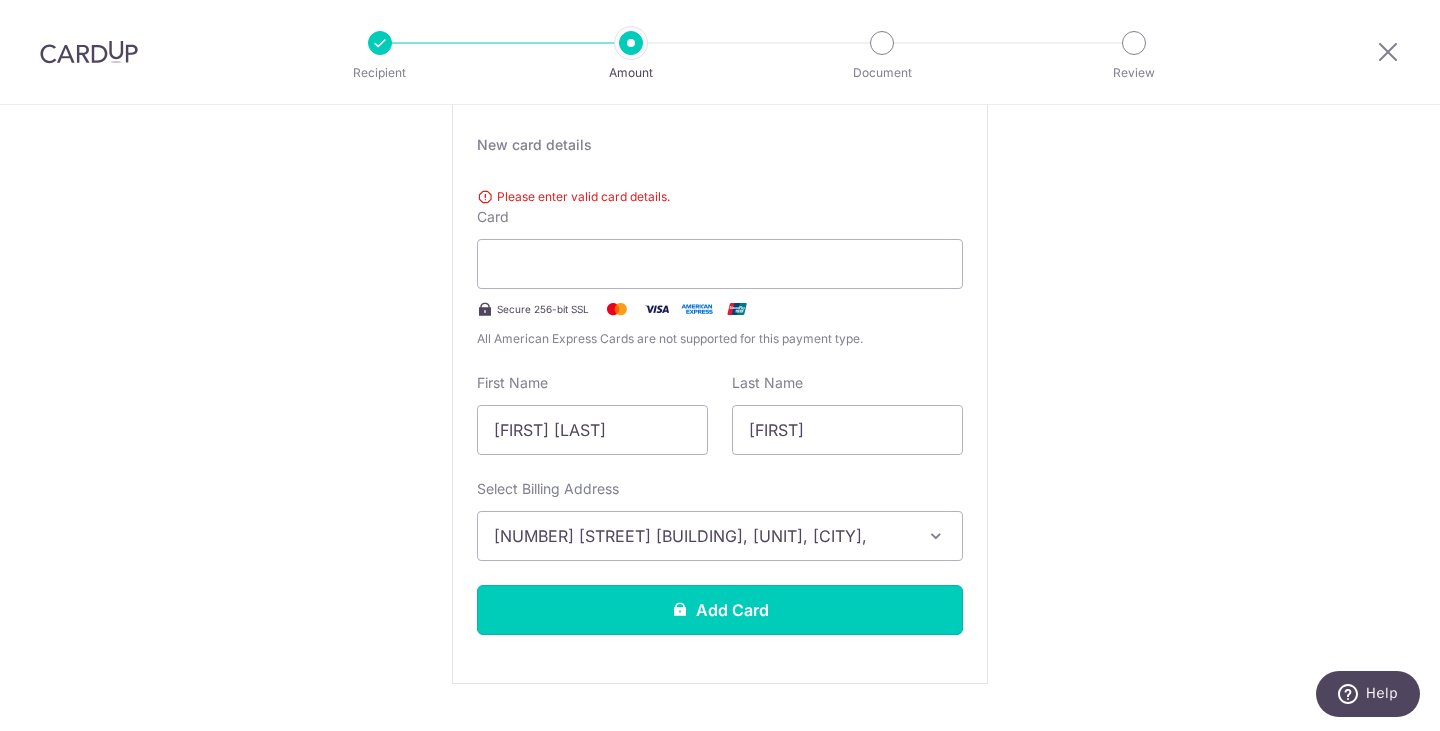 scroll, scrollTop: 372, scrollLeft: 0, axis: vertical 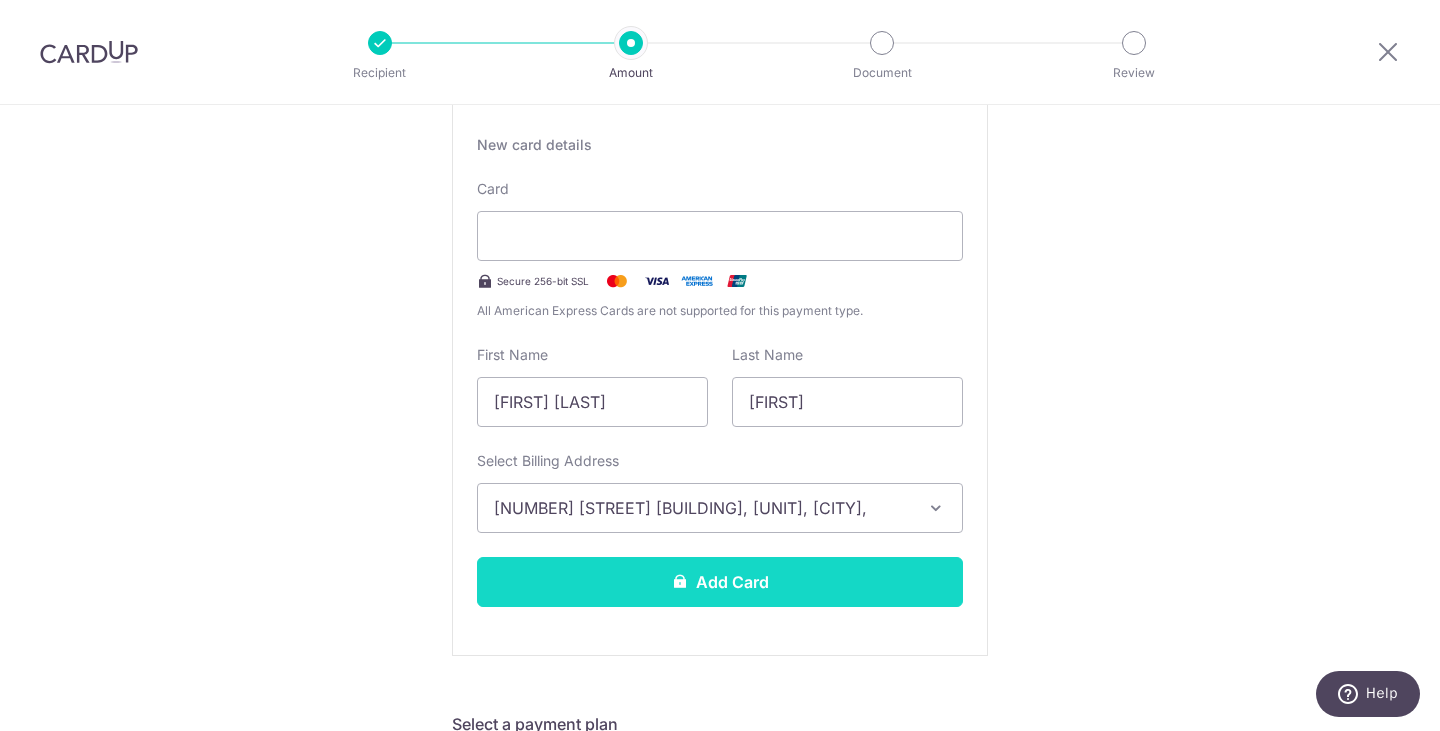 click on "Add Card" at bounding box center [720, 582] 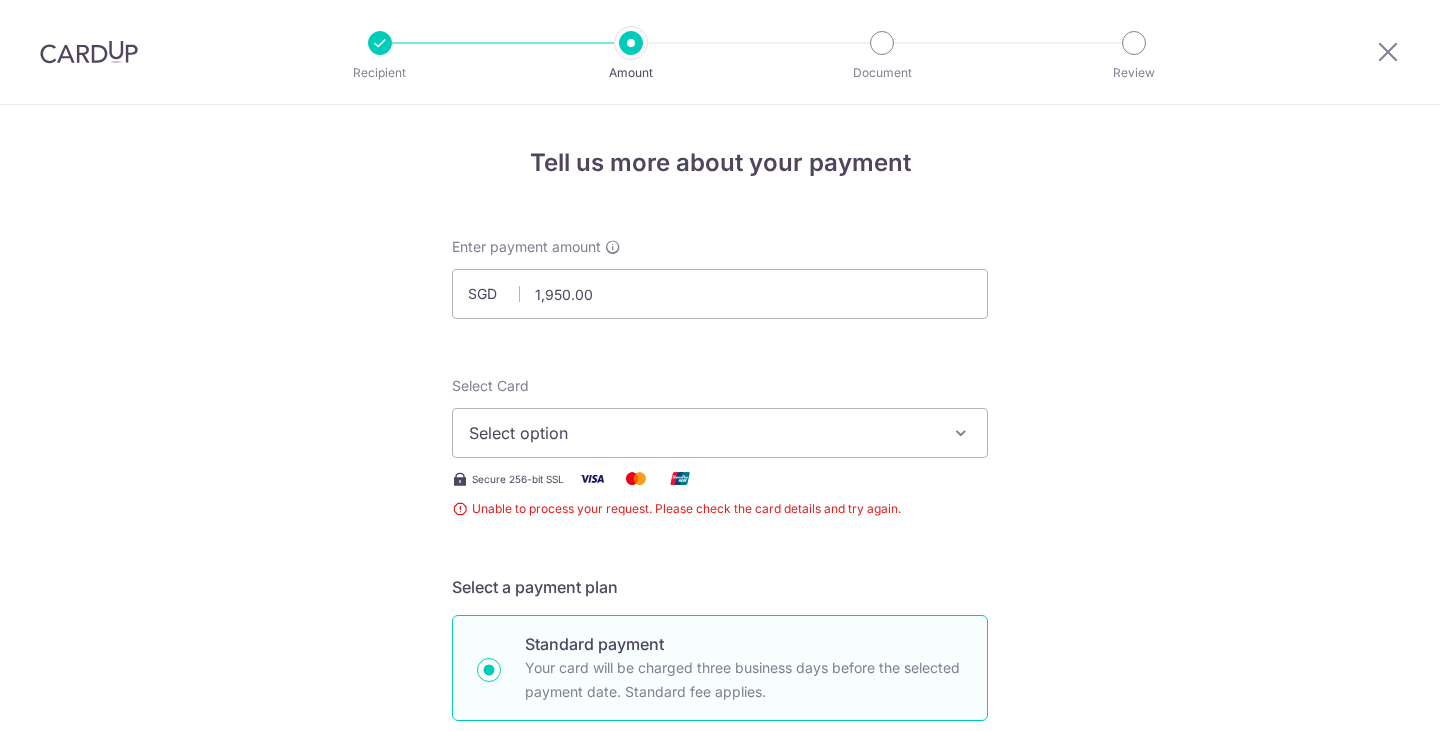 scroll, scrollTop: 0, scrollLeft: 0, axis: both 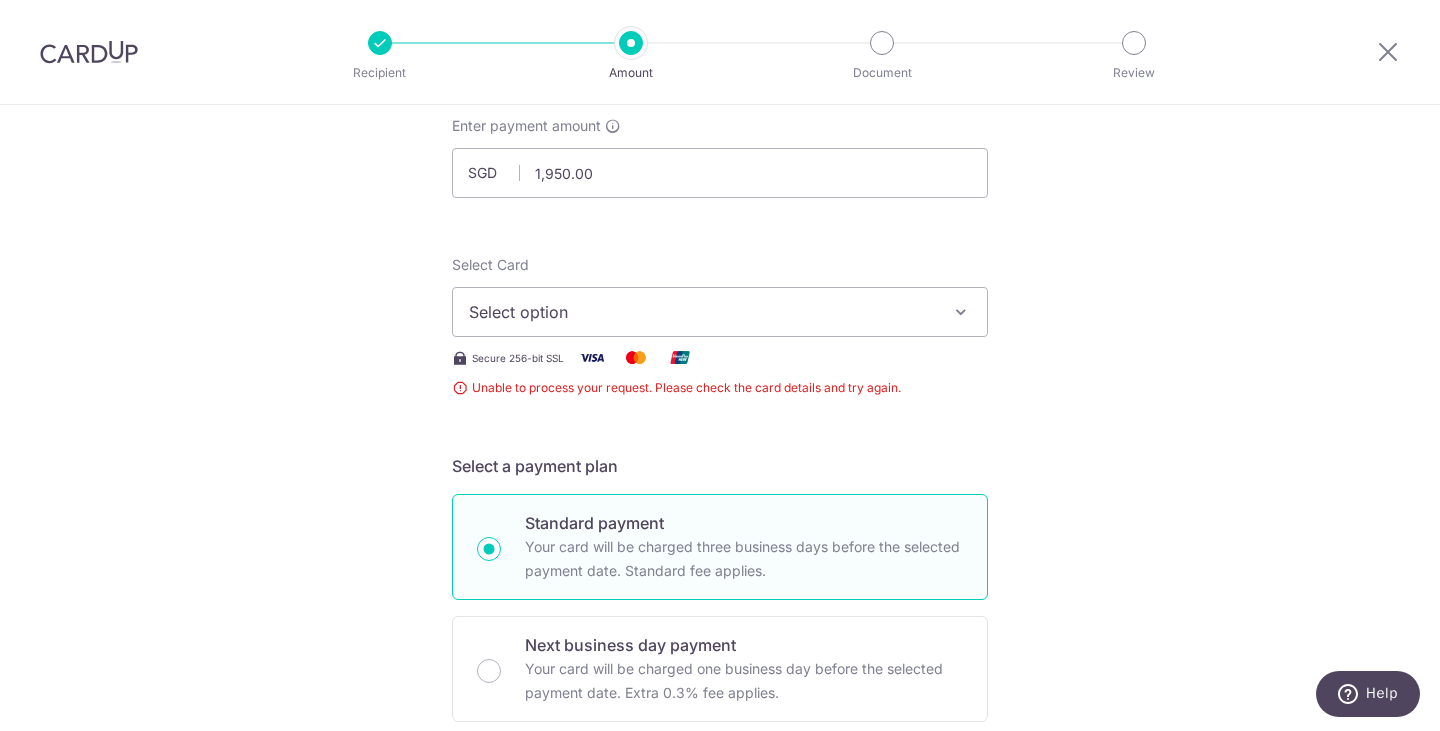 click on "Select option" at bounding box center (702, 312) 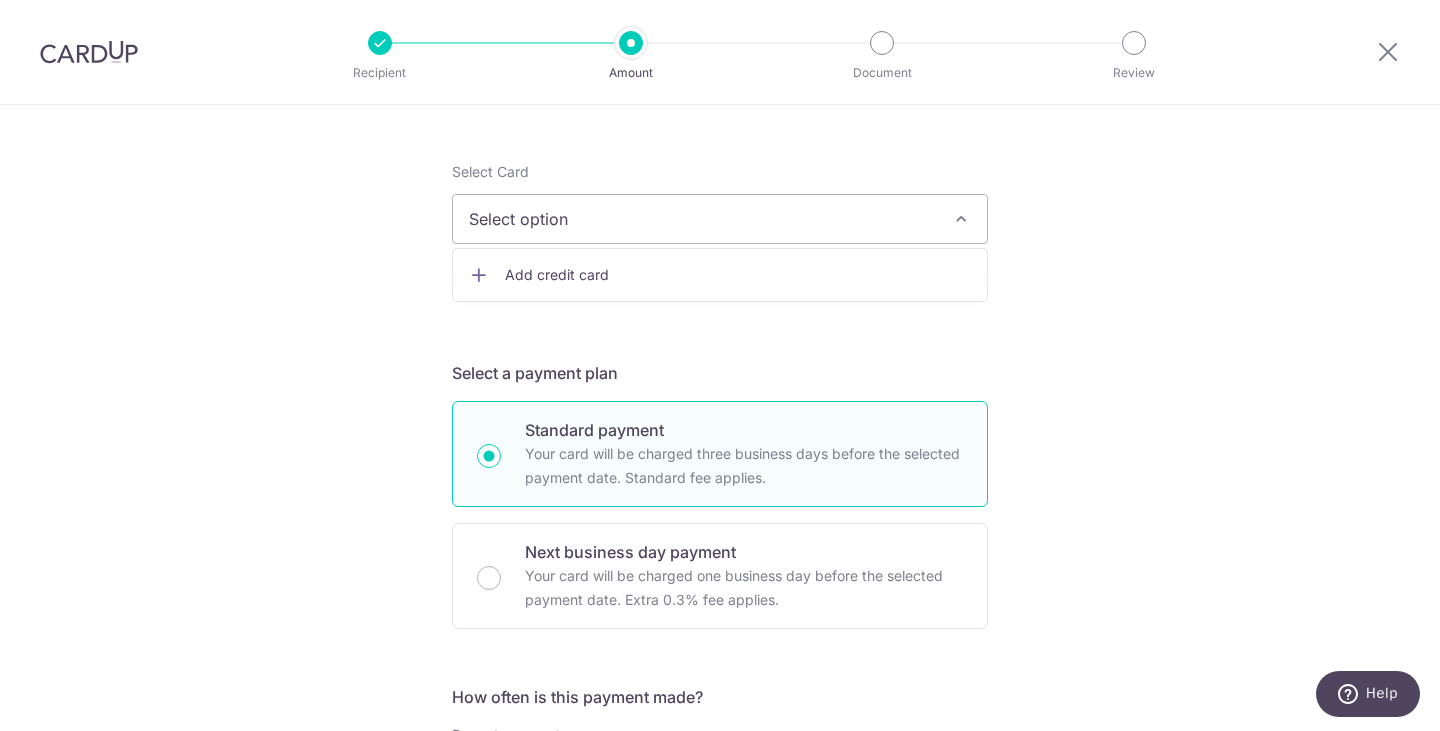 scroll, scrollTop: 136, scrollLeft: 0, axis: vertical 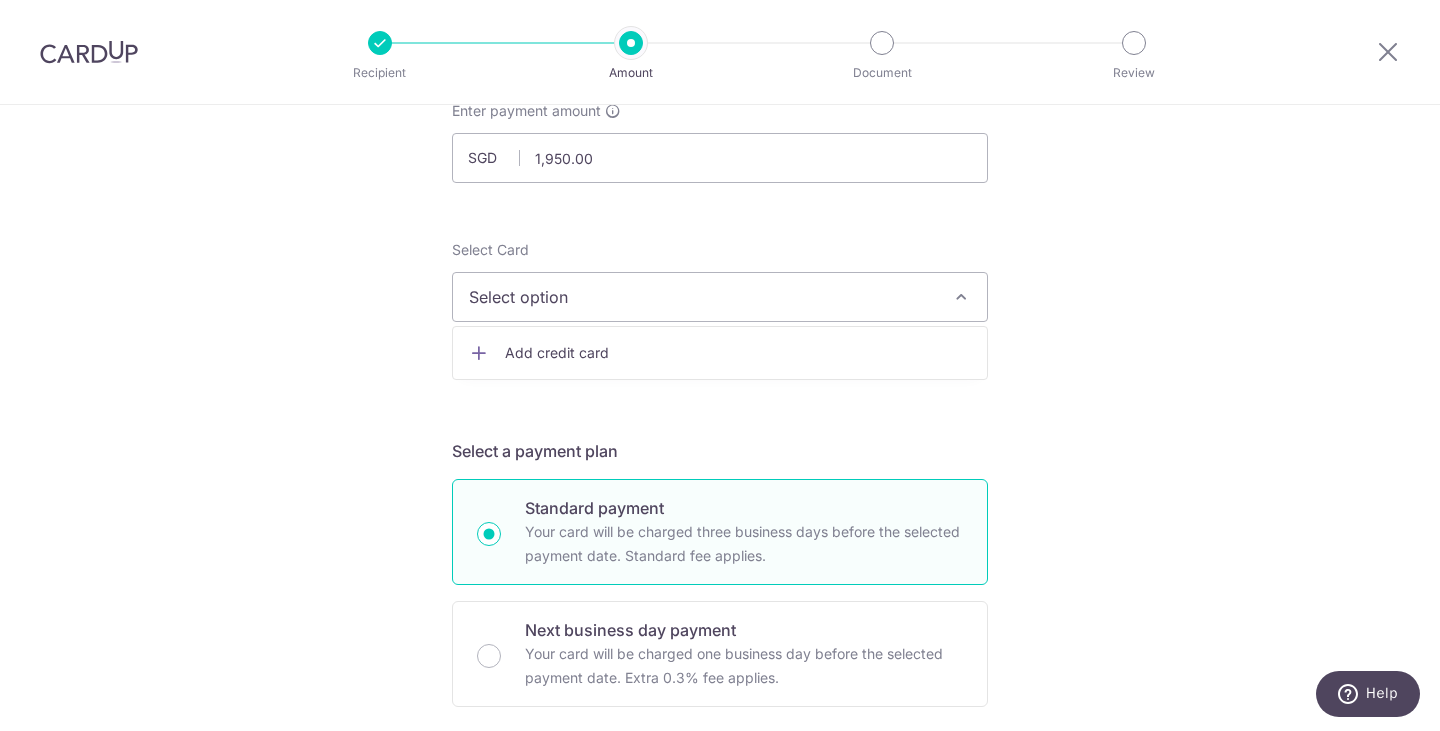 click on "Add credit card" at bounding box center (738, 353) 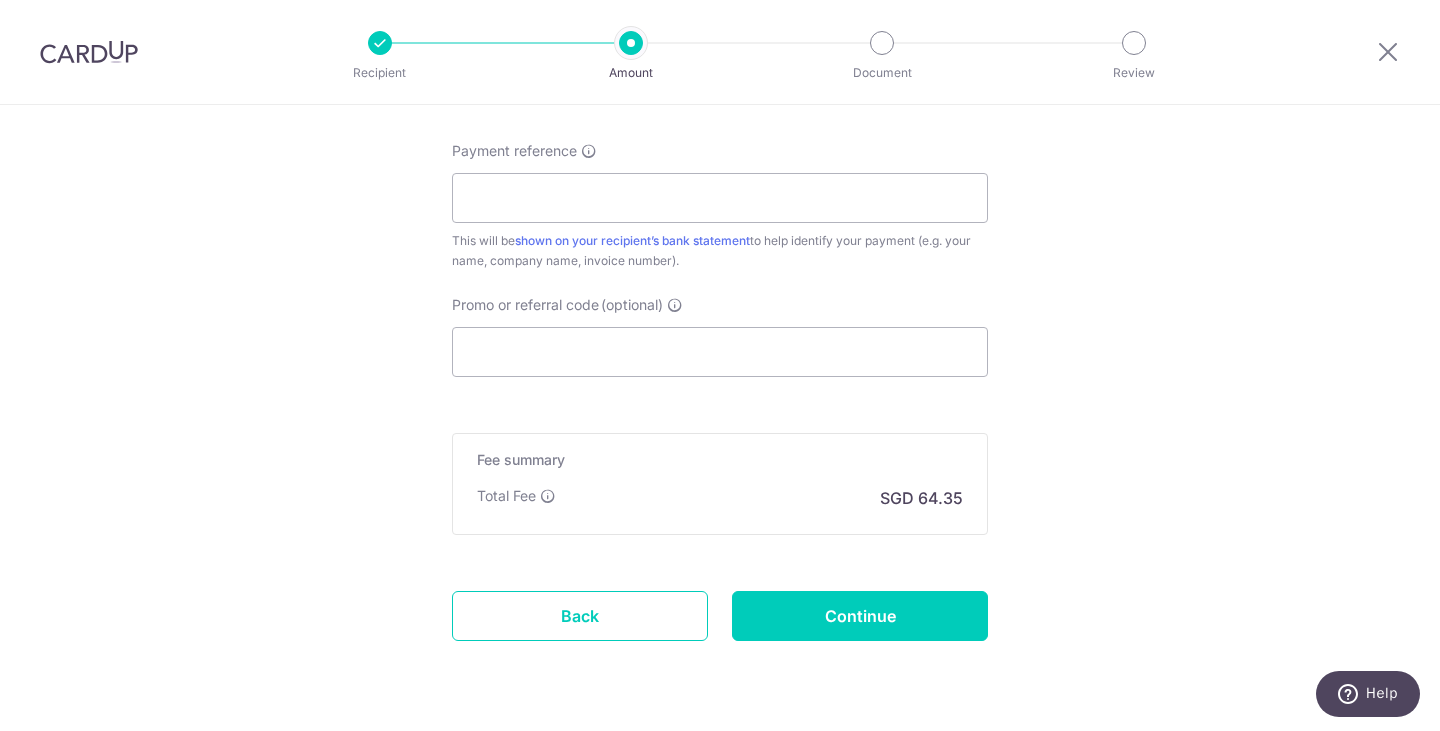 scroll, scrollTop: 1712, scrollLeft: 0, axis: vertical 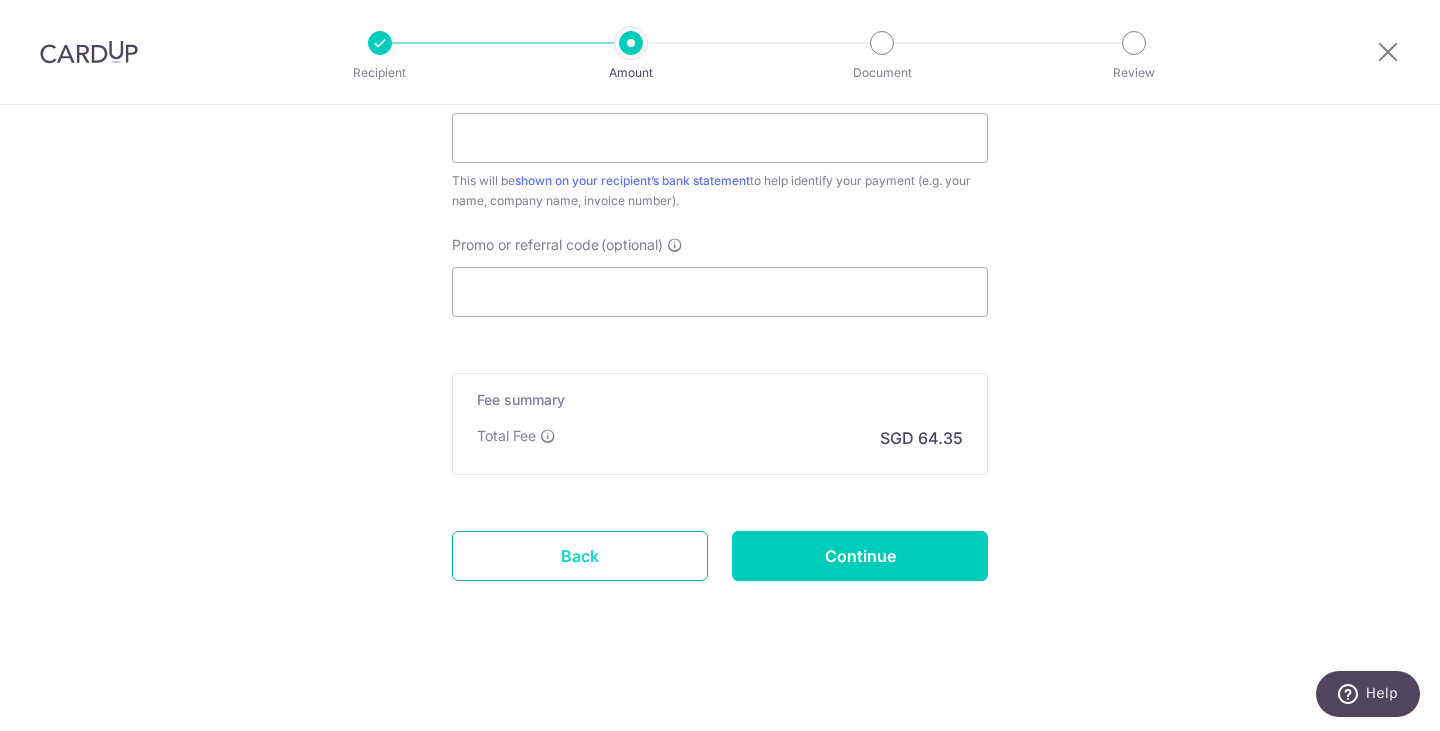 click on "Back" at bounding box center (580, 556) 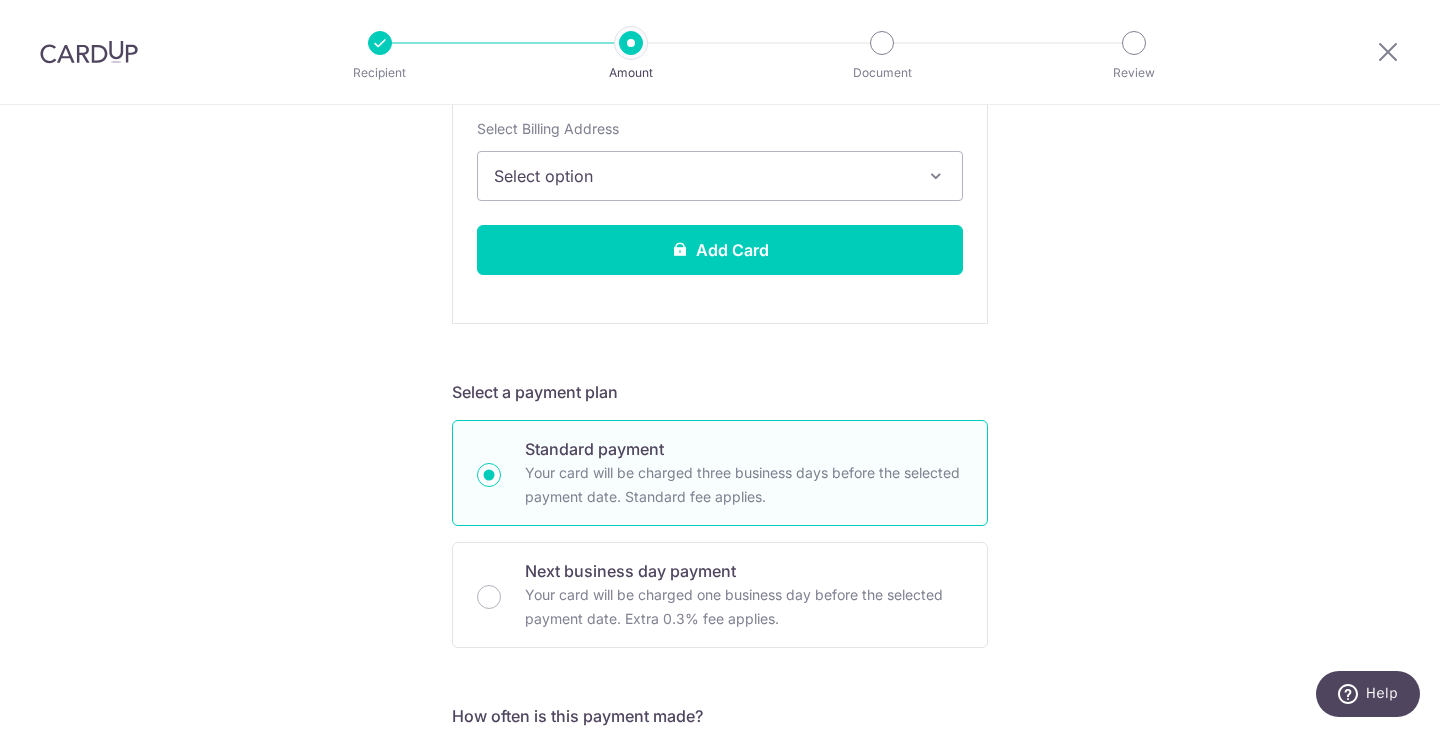 scroll, scrollTop: 575, scrollLeft: 0, axis: vertical 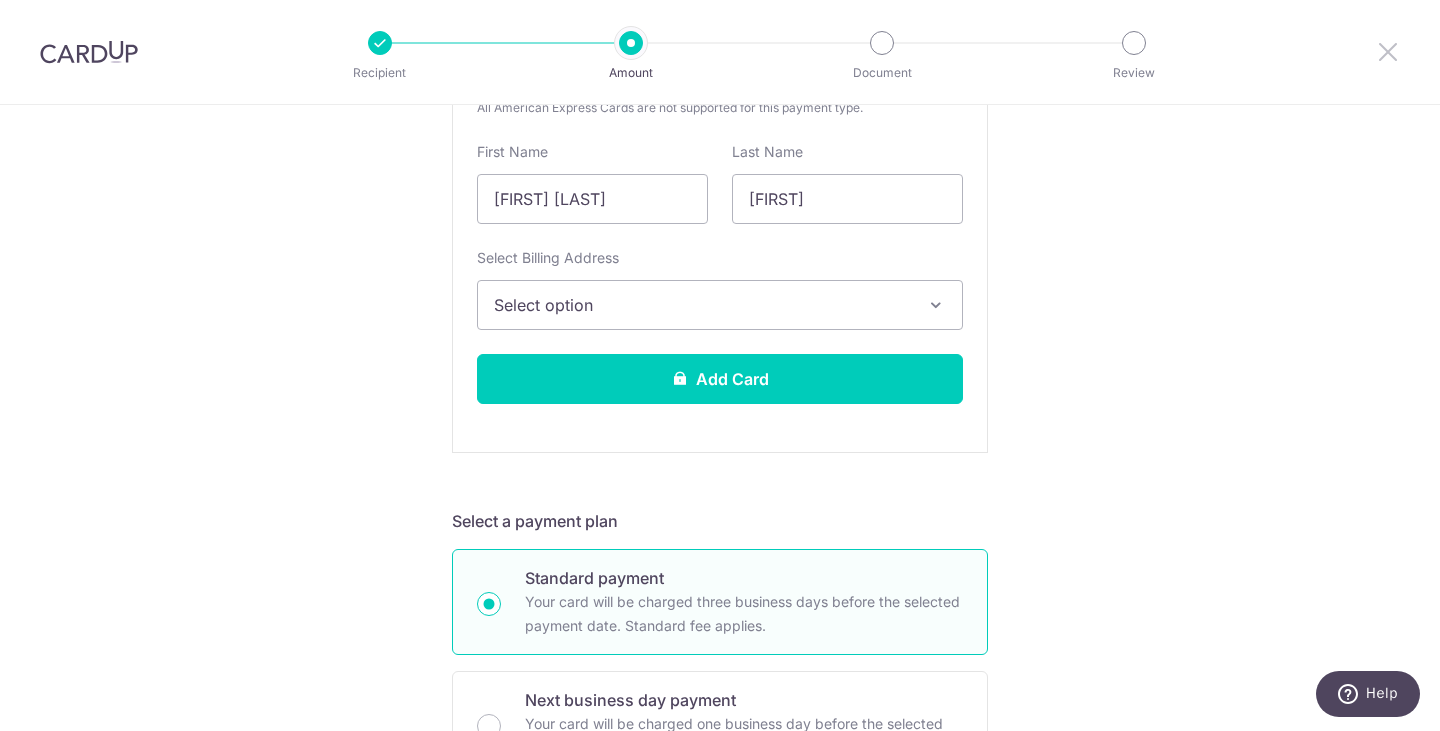 click at bounding box center (1388, 51) 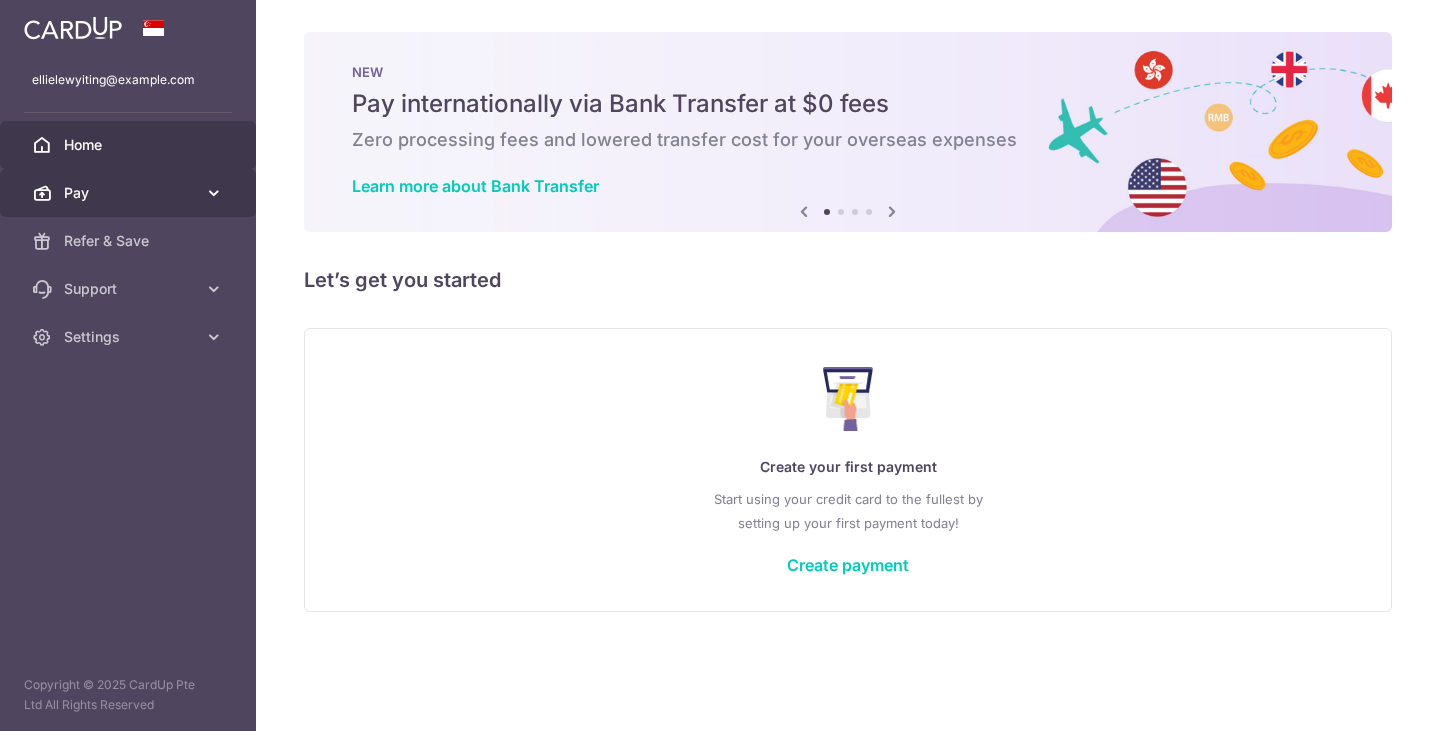 click on "Pay" at bounding box center [130, 193] 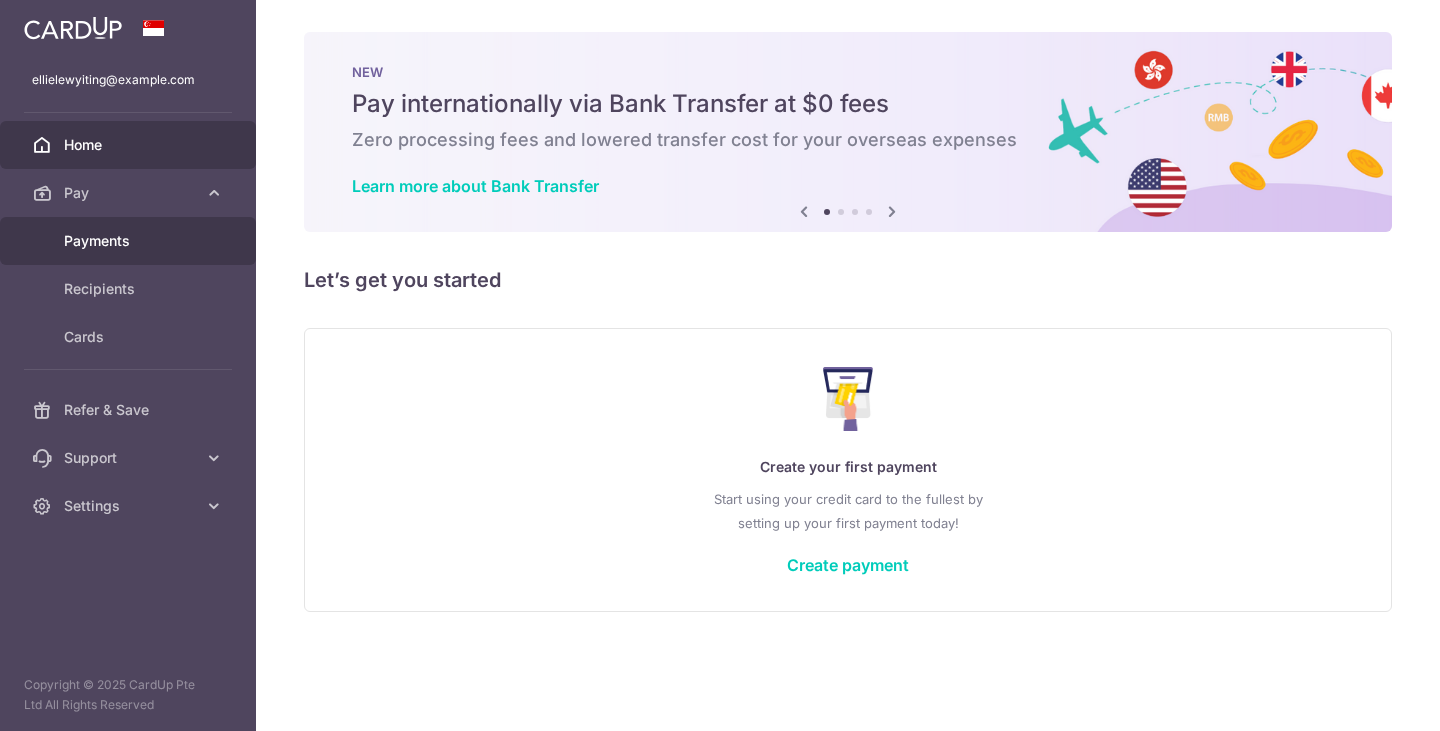 click on "Payments" at bounding box center (130, 241) 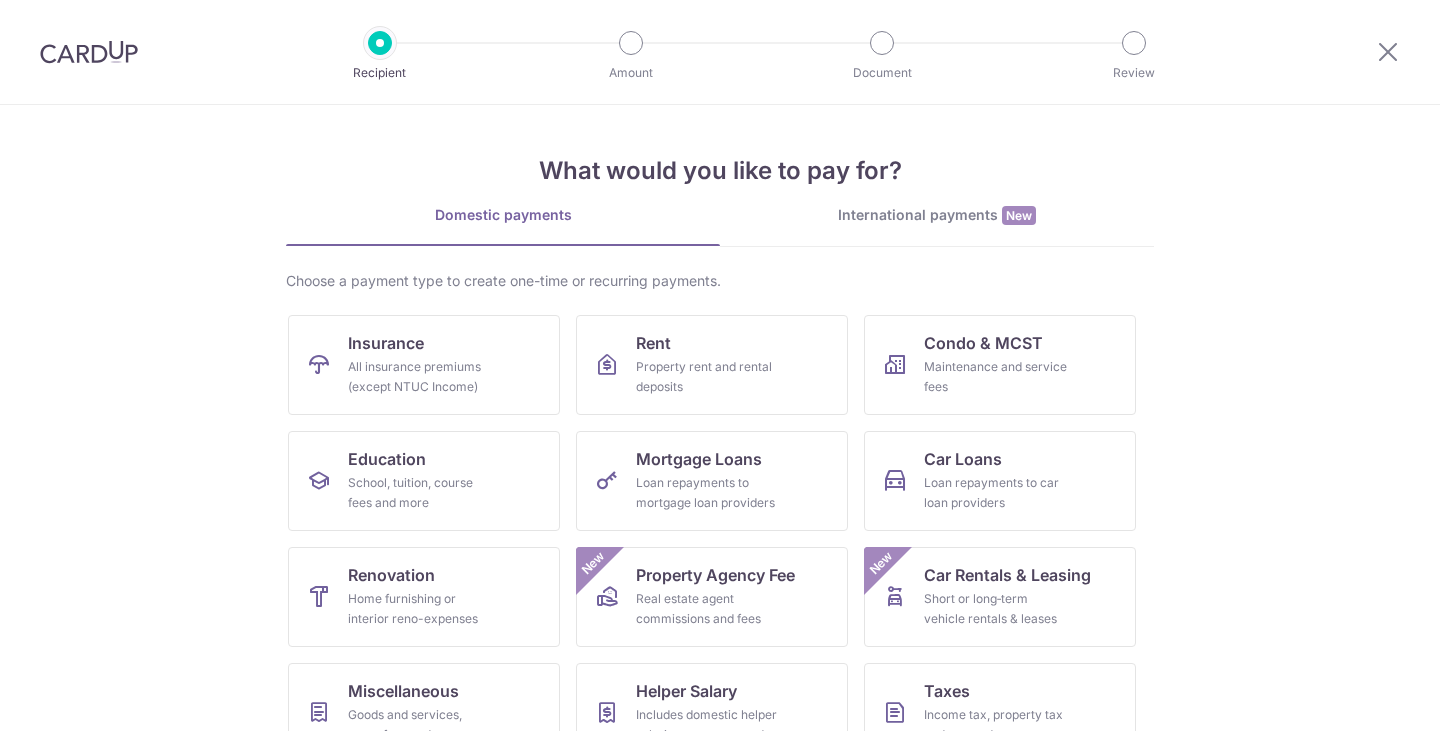 scroll, scrollTop: 0, scrollLeft: 0, axis: both 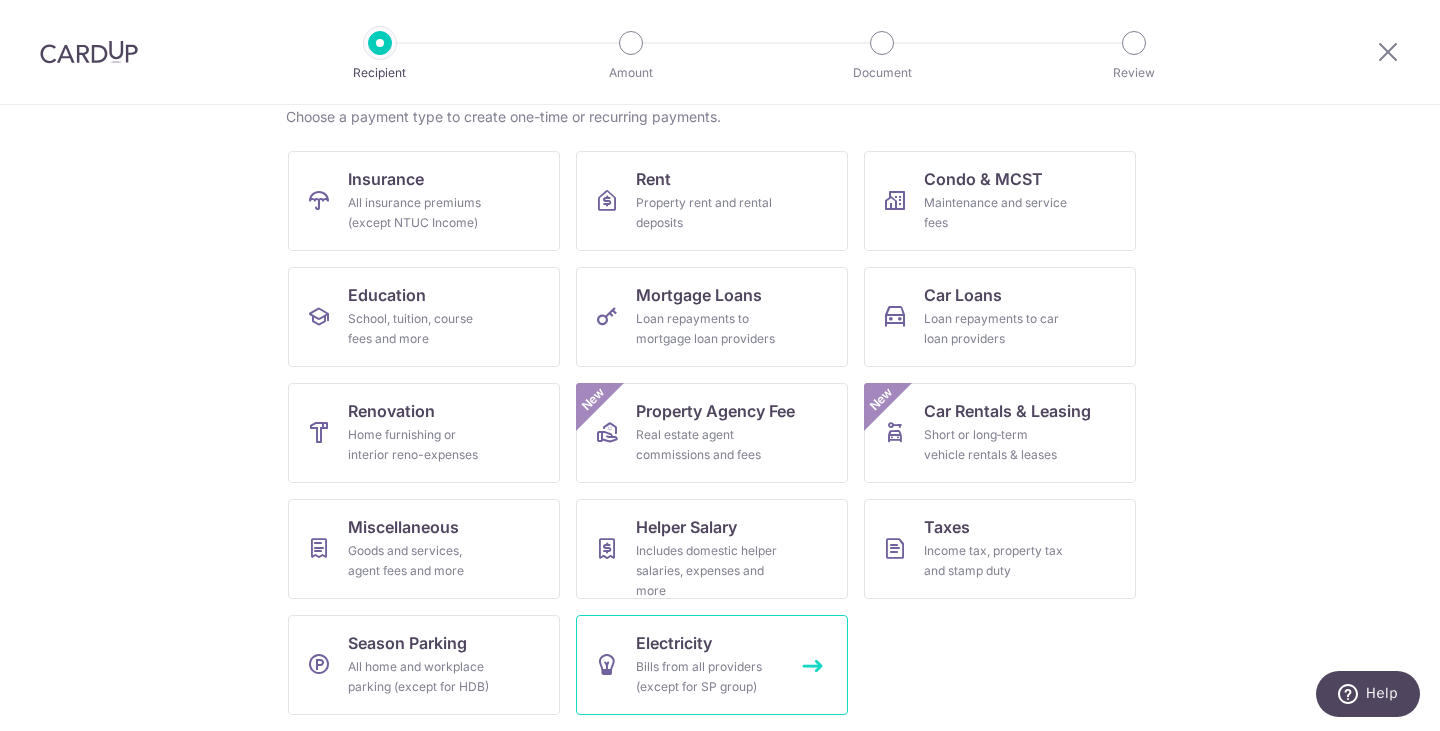 click on "Electricity Bills from all providers (except for SP group)" at bounding box center [712, 665] 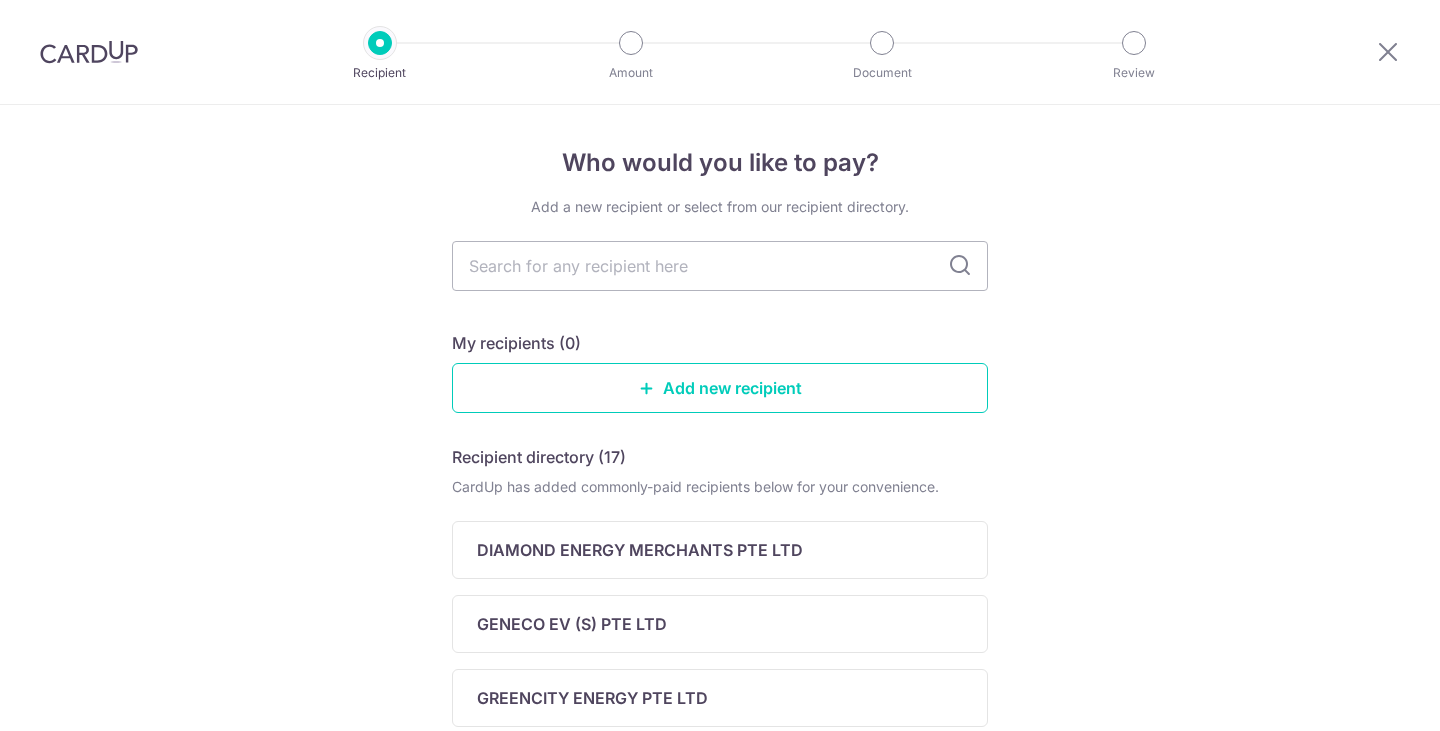 scroll, scrollTop: 0, scrollLeft: 0, axis: both 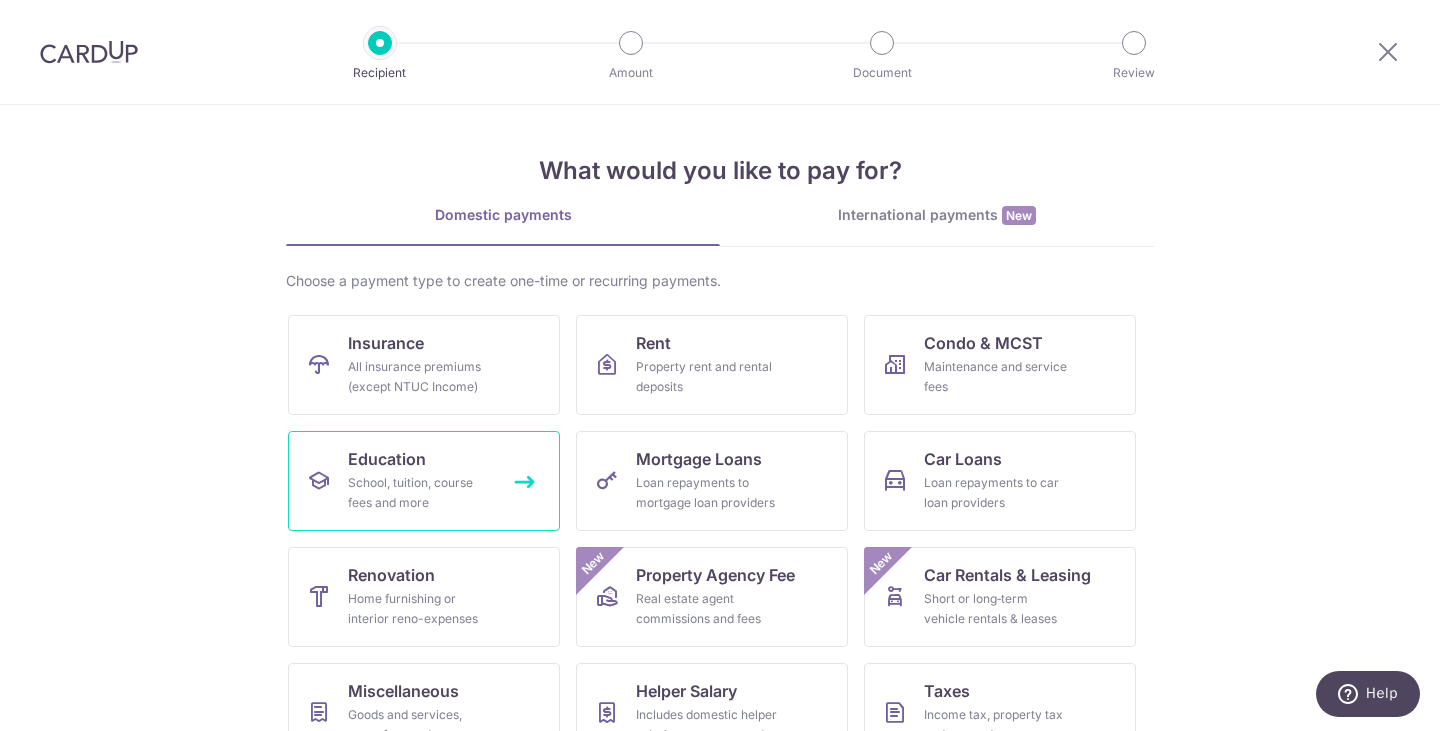 click on "School, tuition, course fees and more" at bounding box center (420, 493) 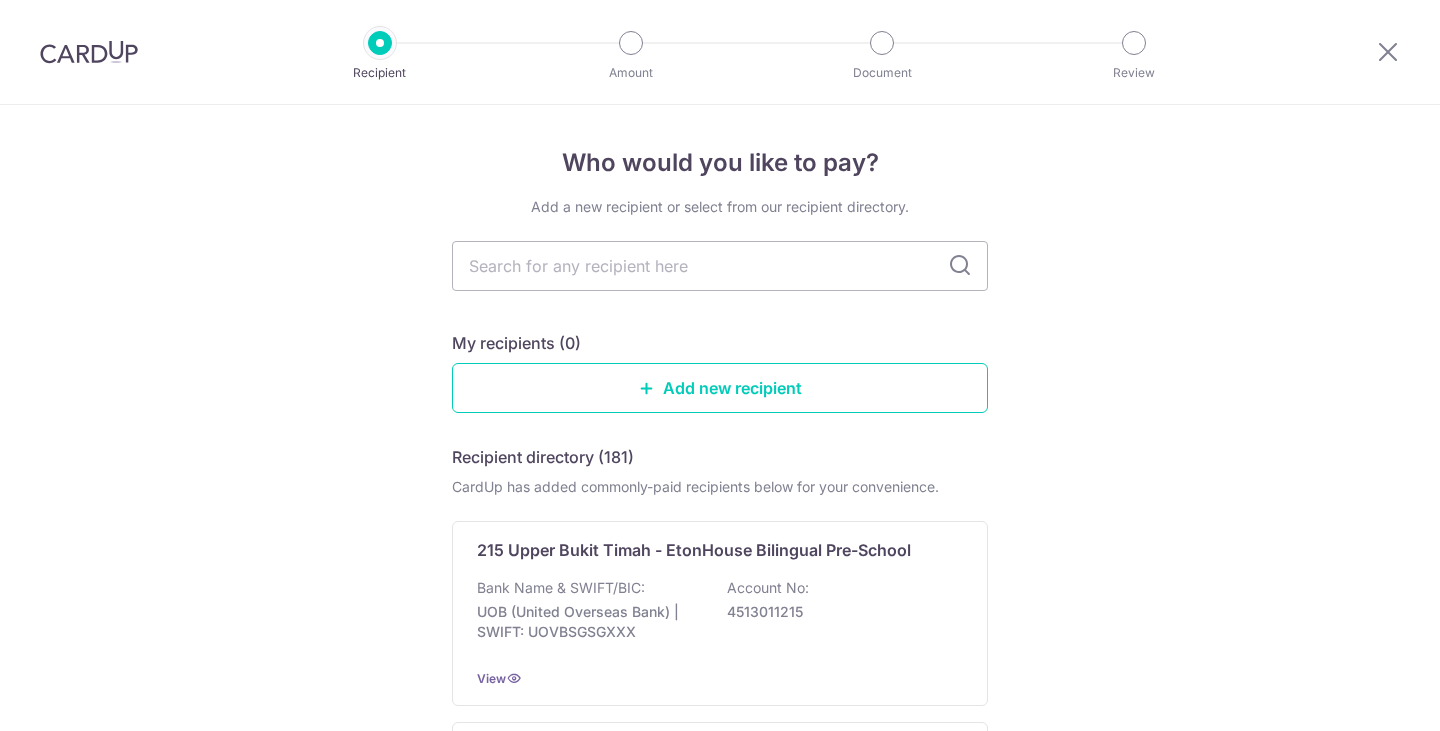 scroll, scrollTop: 0, scrollLeft: 0, axis: both 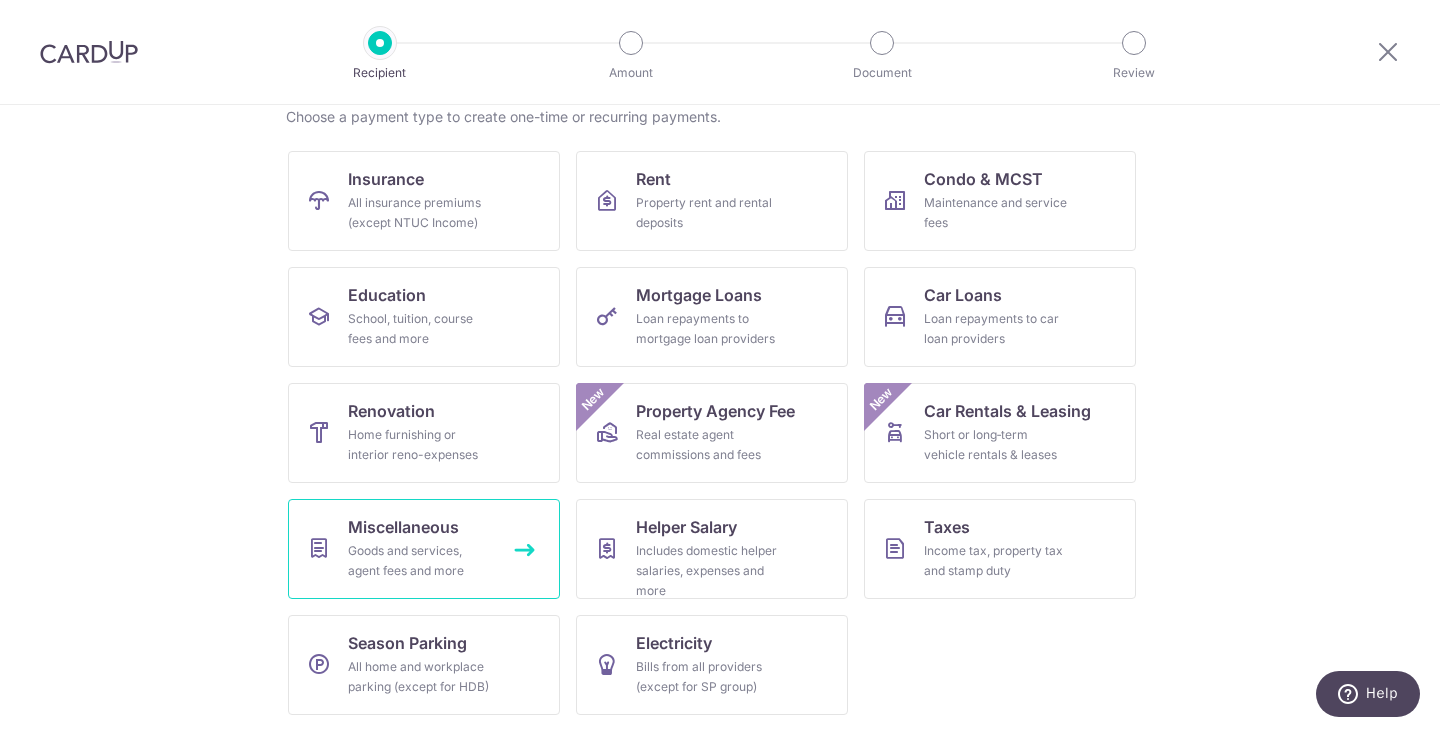 click on "Goods and services, agent fees and more" at bounding box center [420, 561] 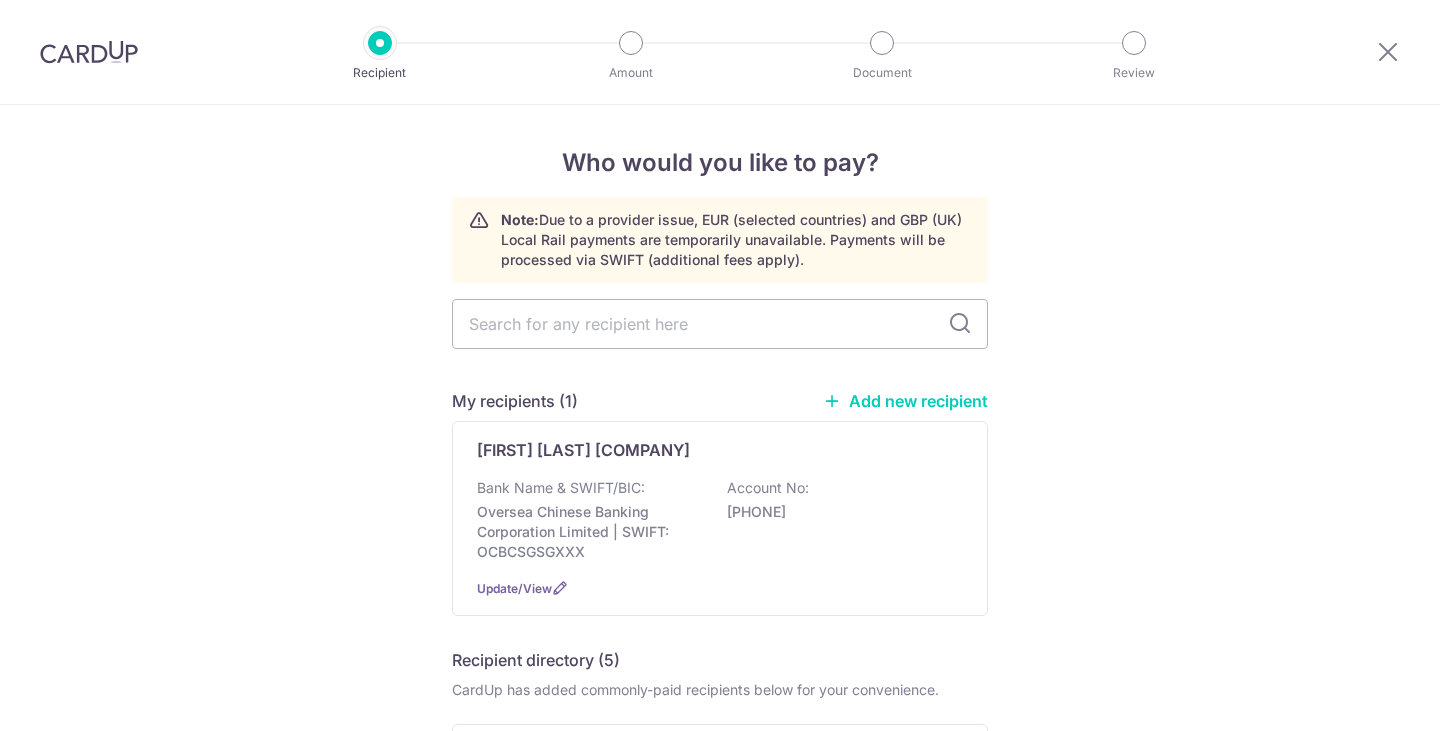 scroll, scrollTop: 0, scrollLeft: 0, axis: both 